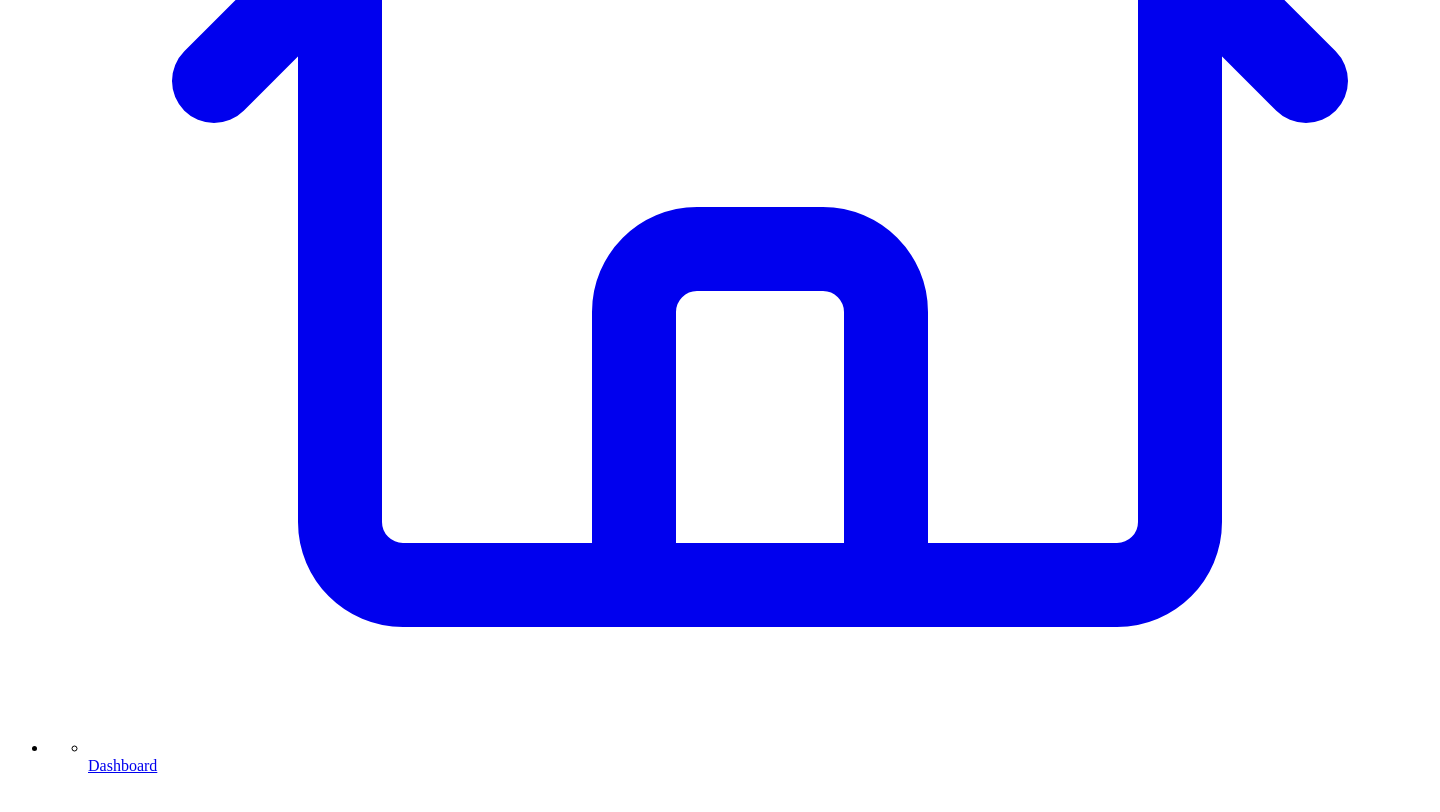 scroll, scrollTop: 798, scrollLeft: 0, axis: vertical 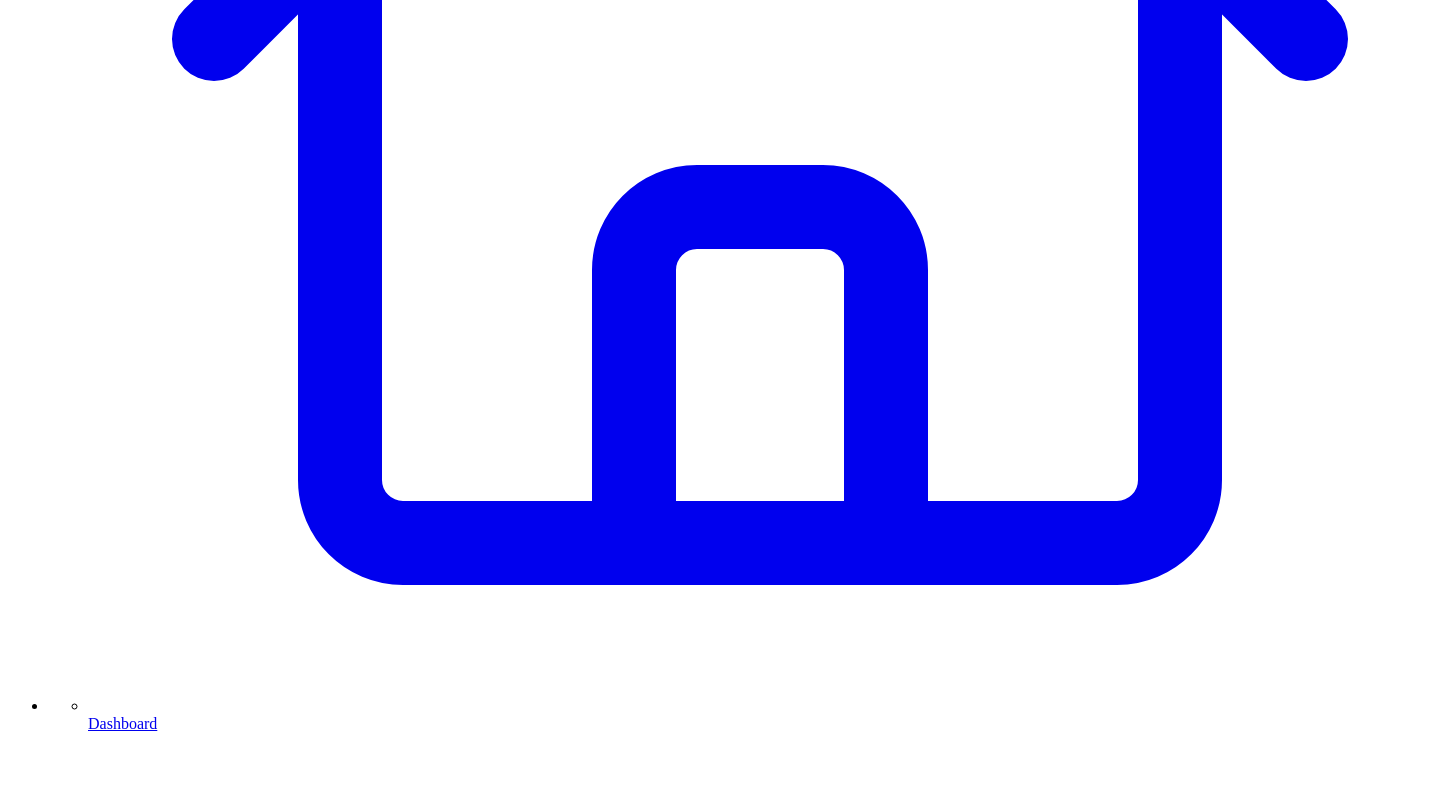 click on "Schedule for Later" at bounding box center (143, 7378) 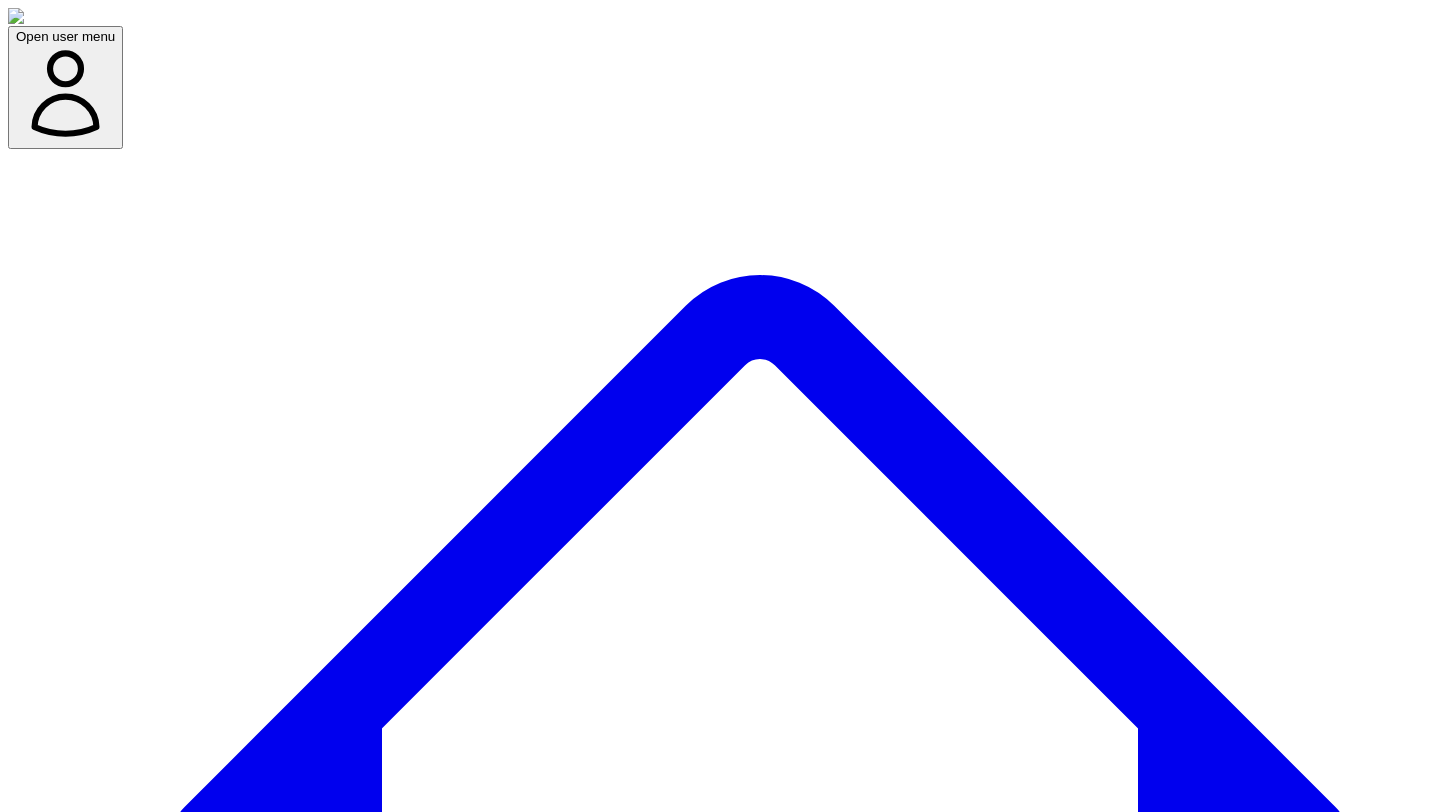 click at bounding box center [79, 11438] 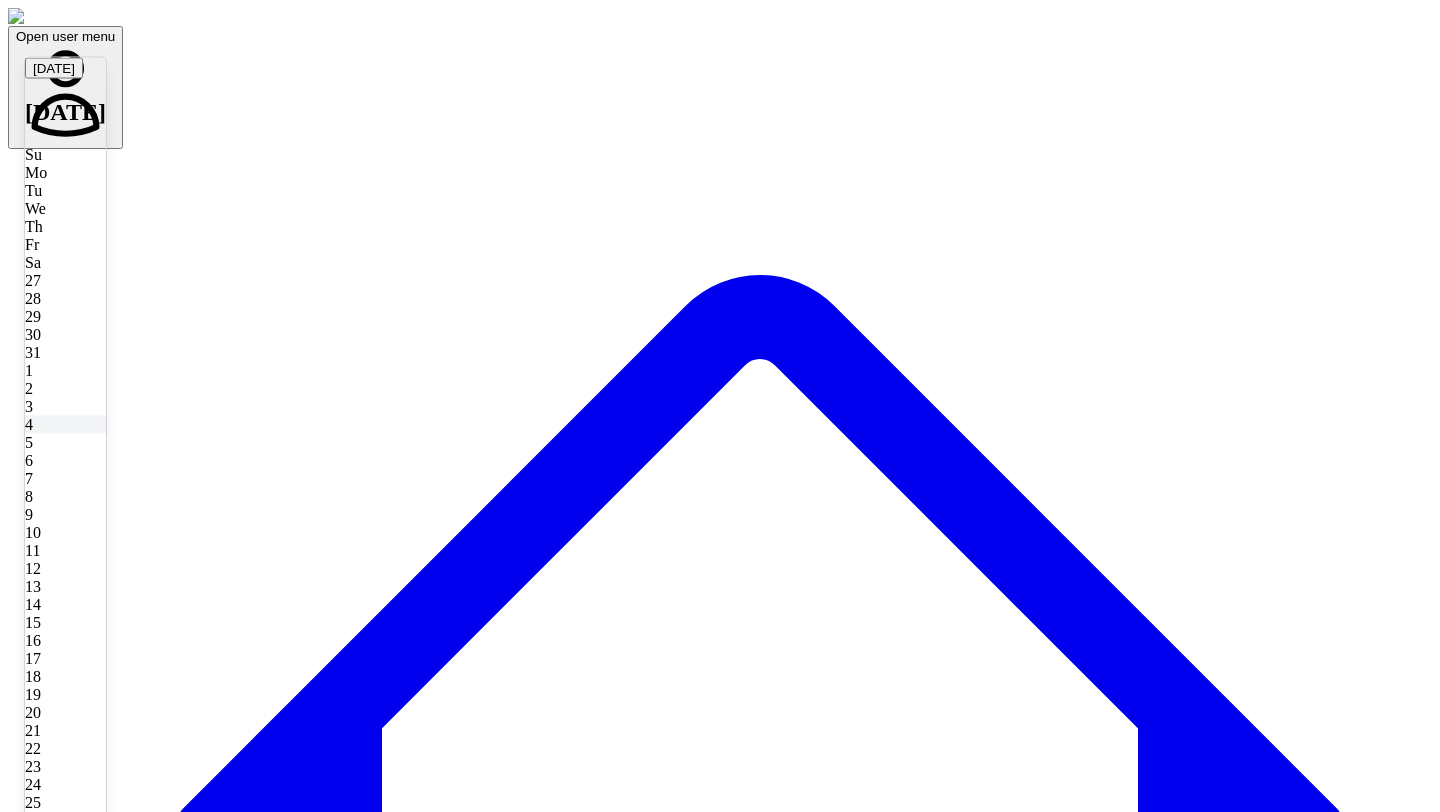 click on "4" at bounding box center [65, 424] 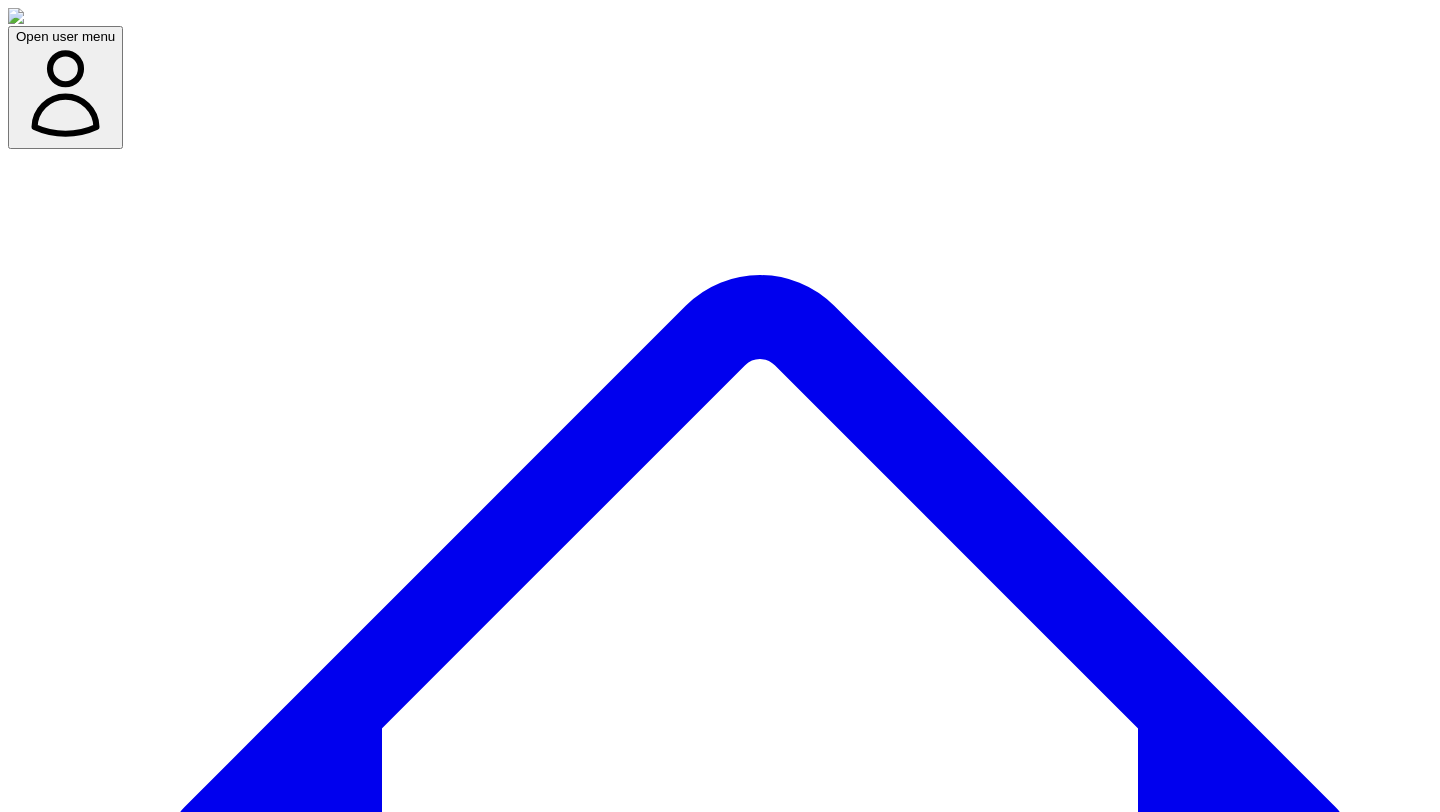 click at bounding box center (79, 11477) 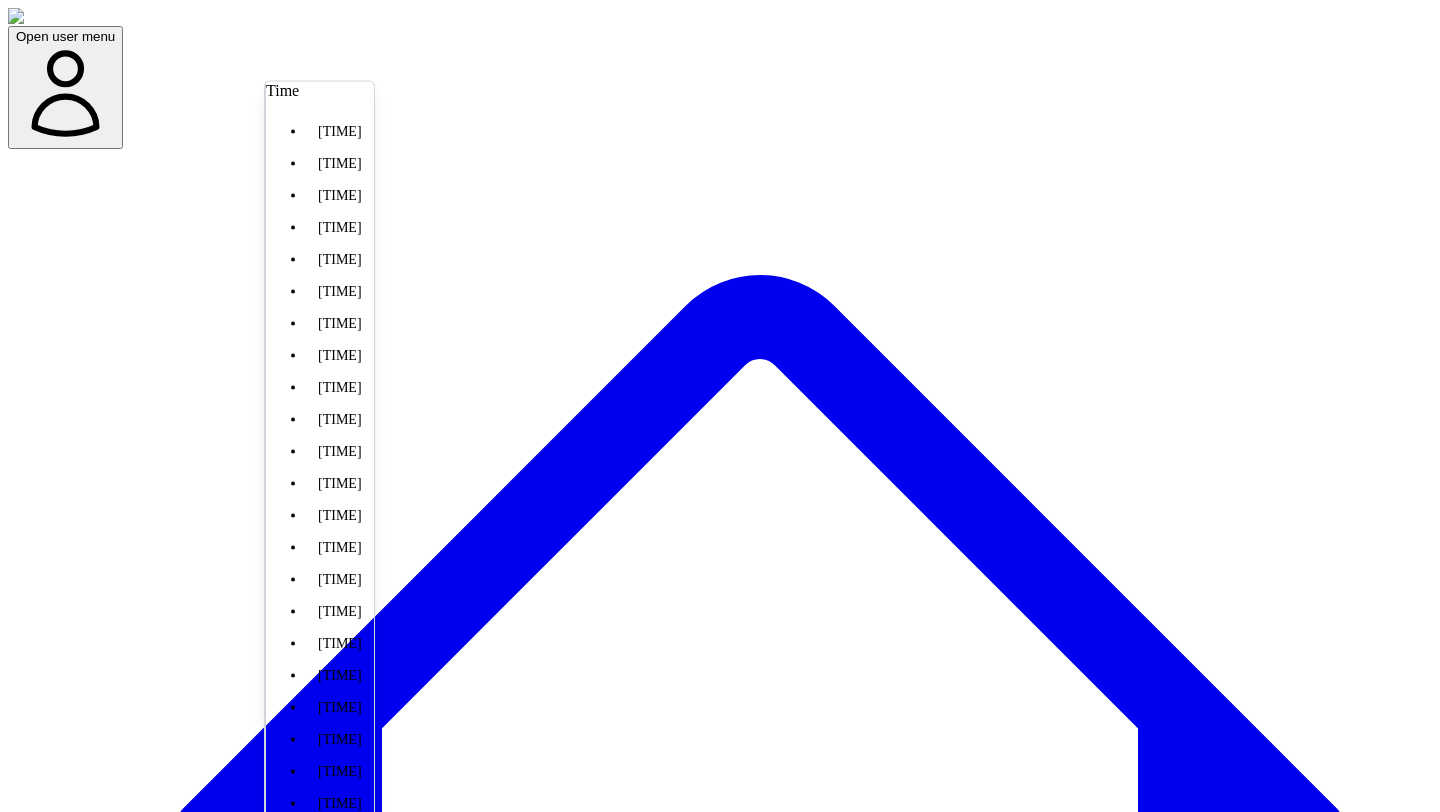 scroll, scrollTop: 1650, scrollLeft: 0, axis: vertical 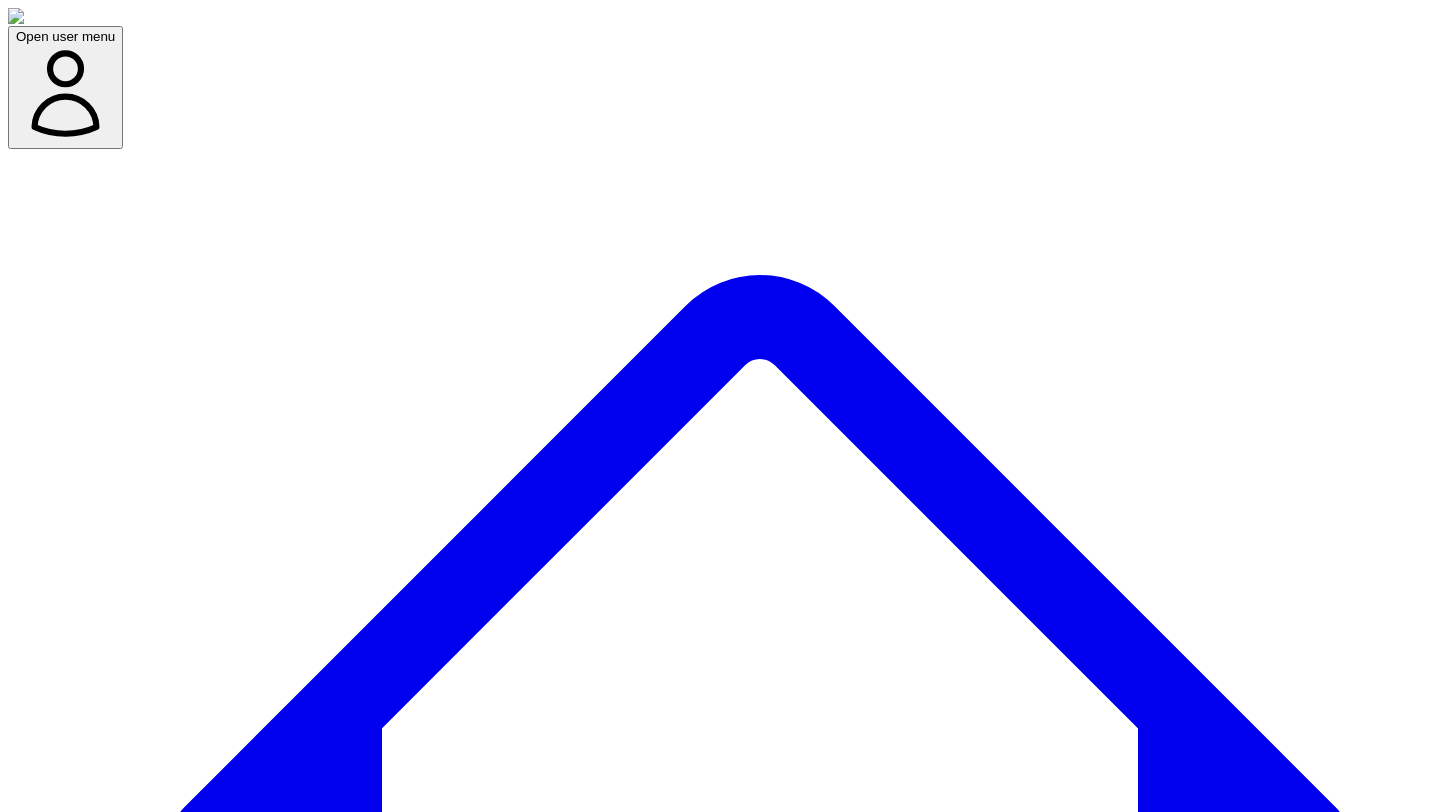 click on "Confirm Schedule" at bounding box center (69, 11497) 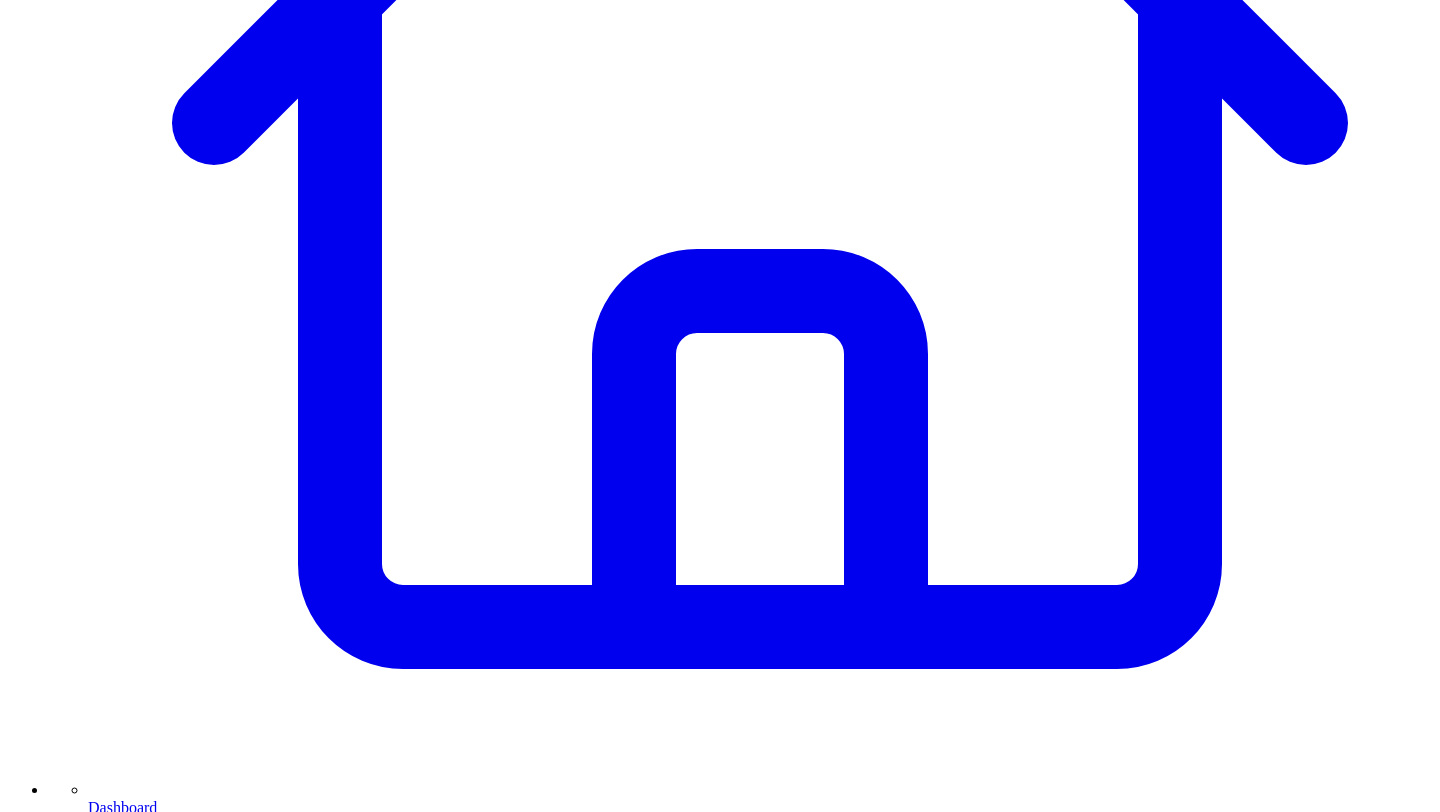 scroll, scrollTop: 737, scrollLeft: 0, axis: vertical 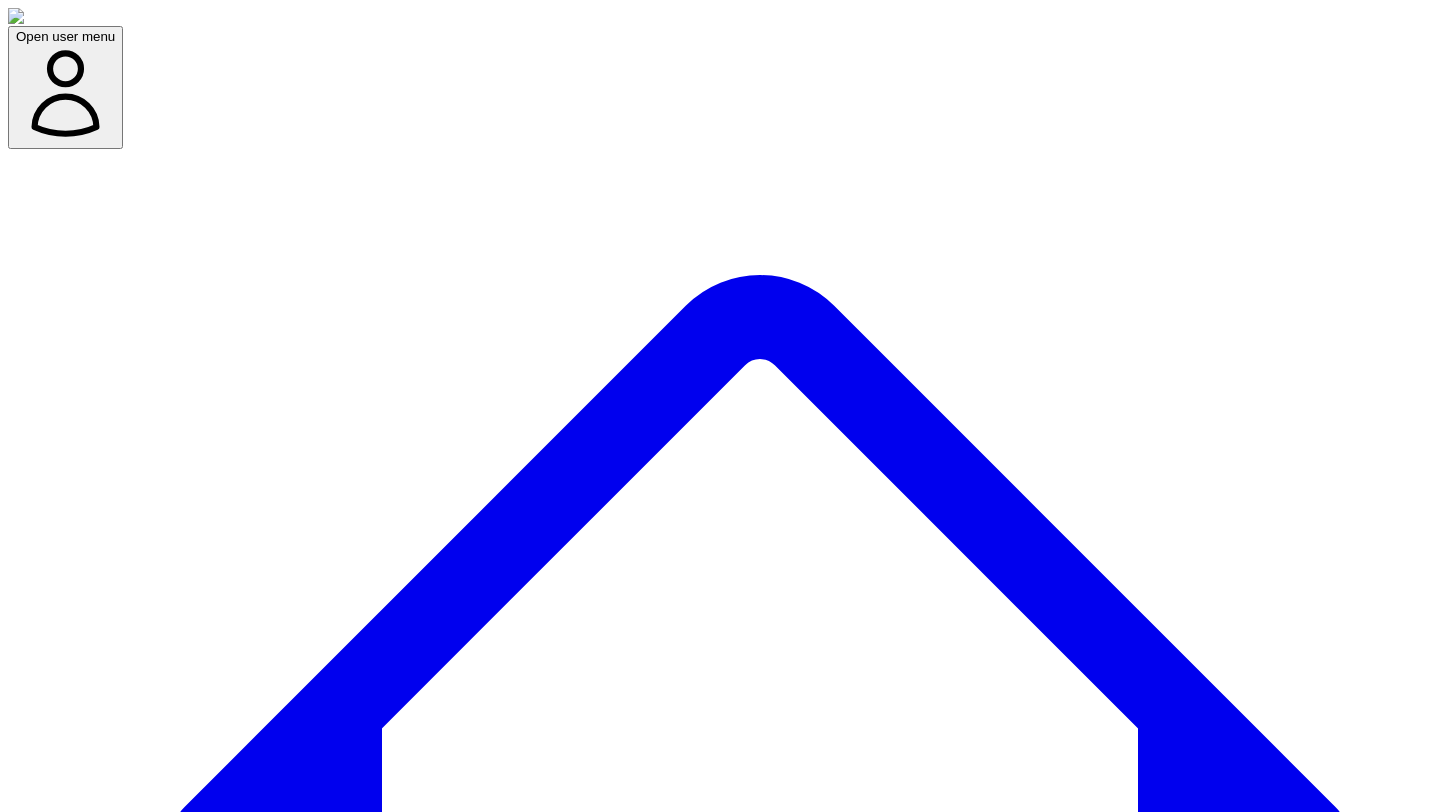 type 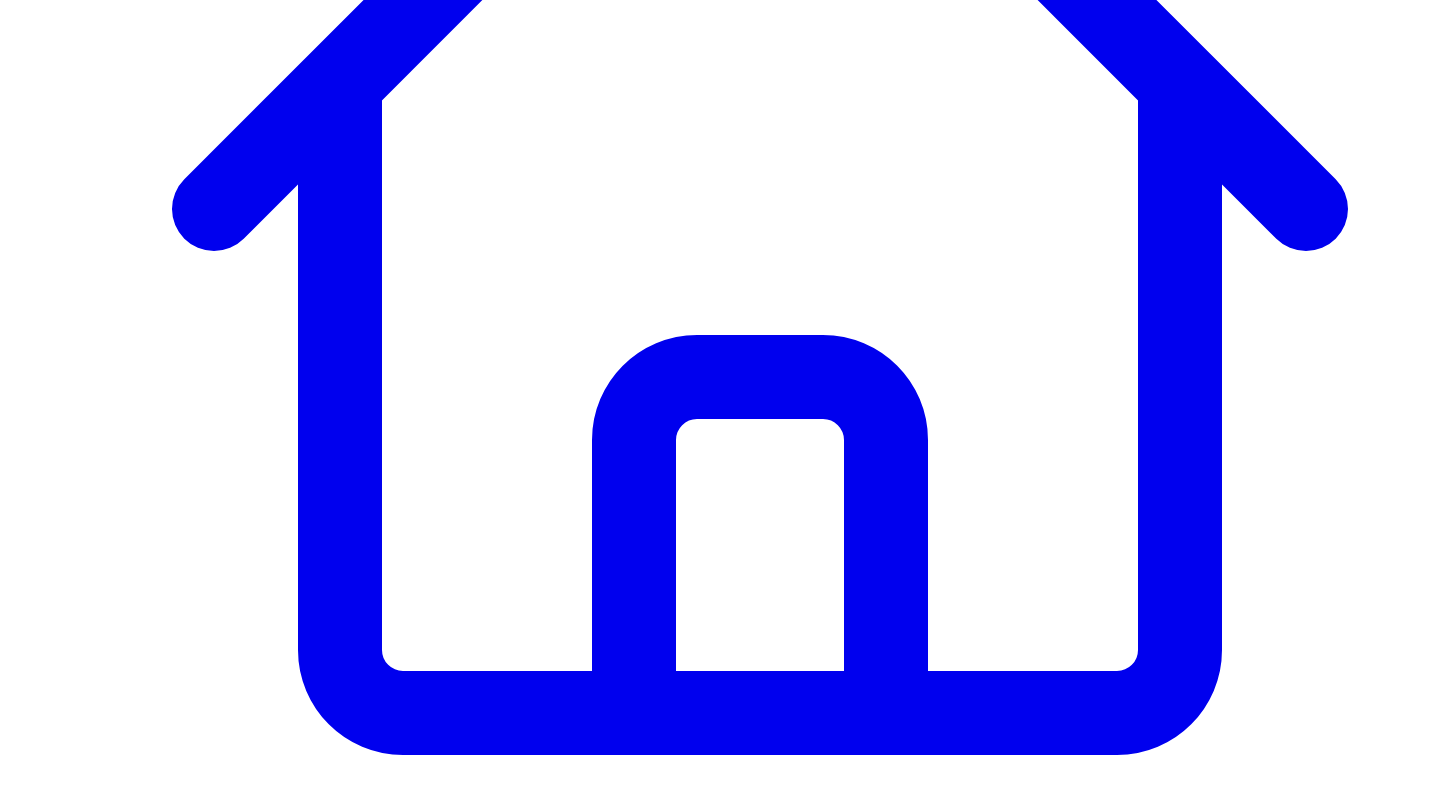 scroll, scrollTop: 639, scrollLeft: 0, axis: vertical 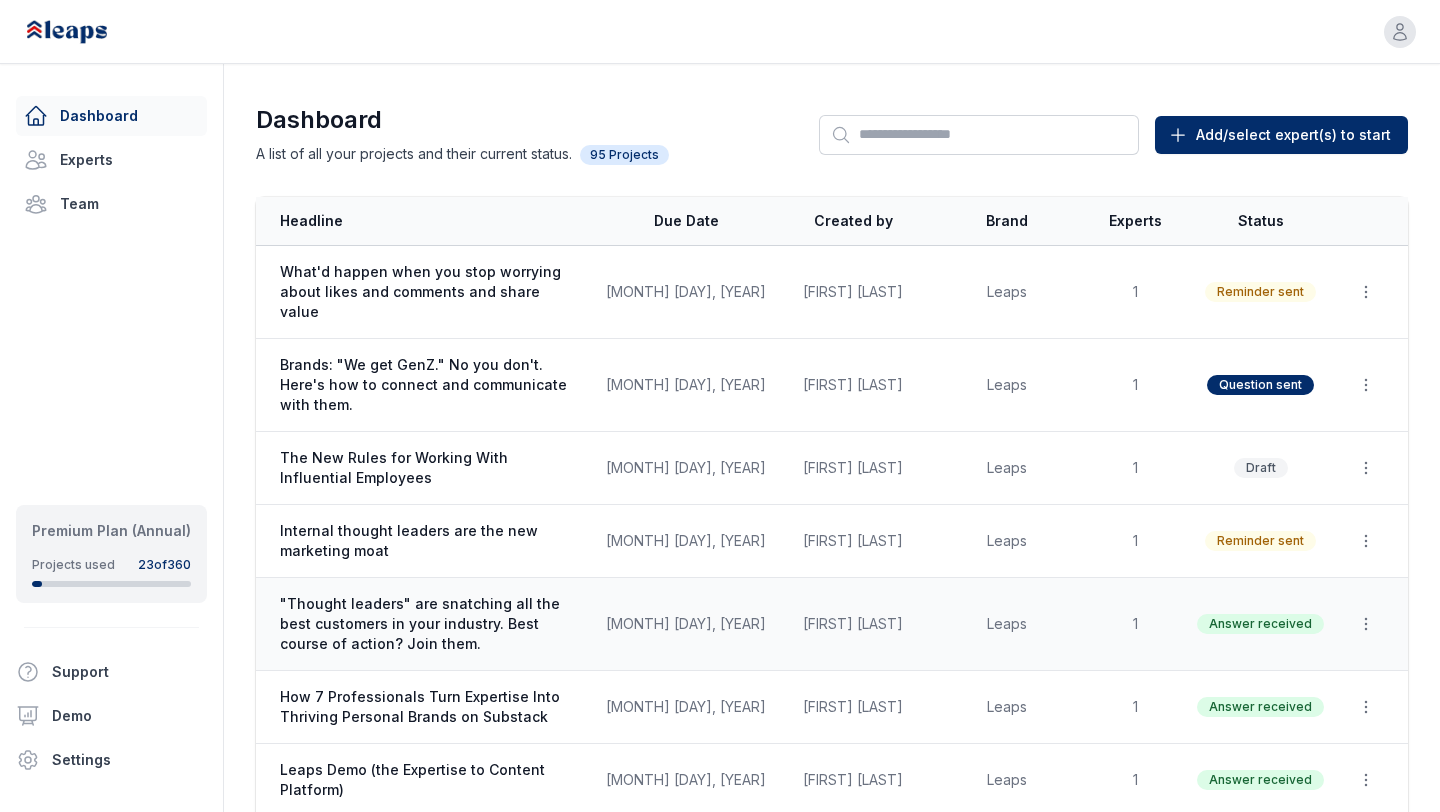 click on "Aug 7, 2025" at bounding box center [686, 624] 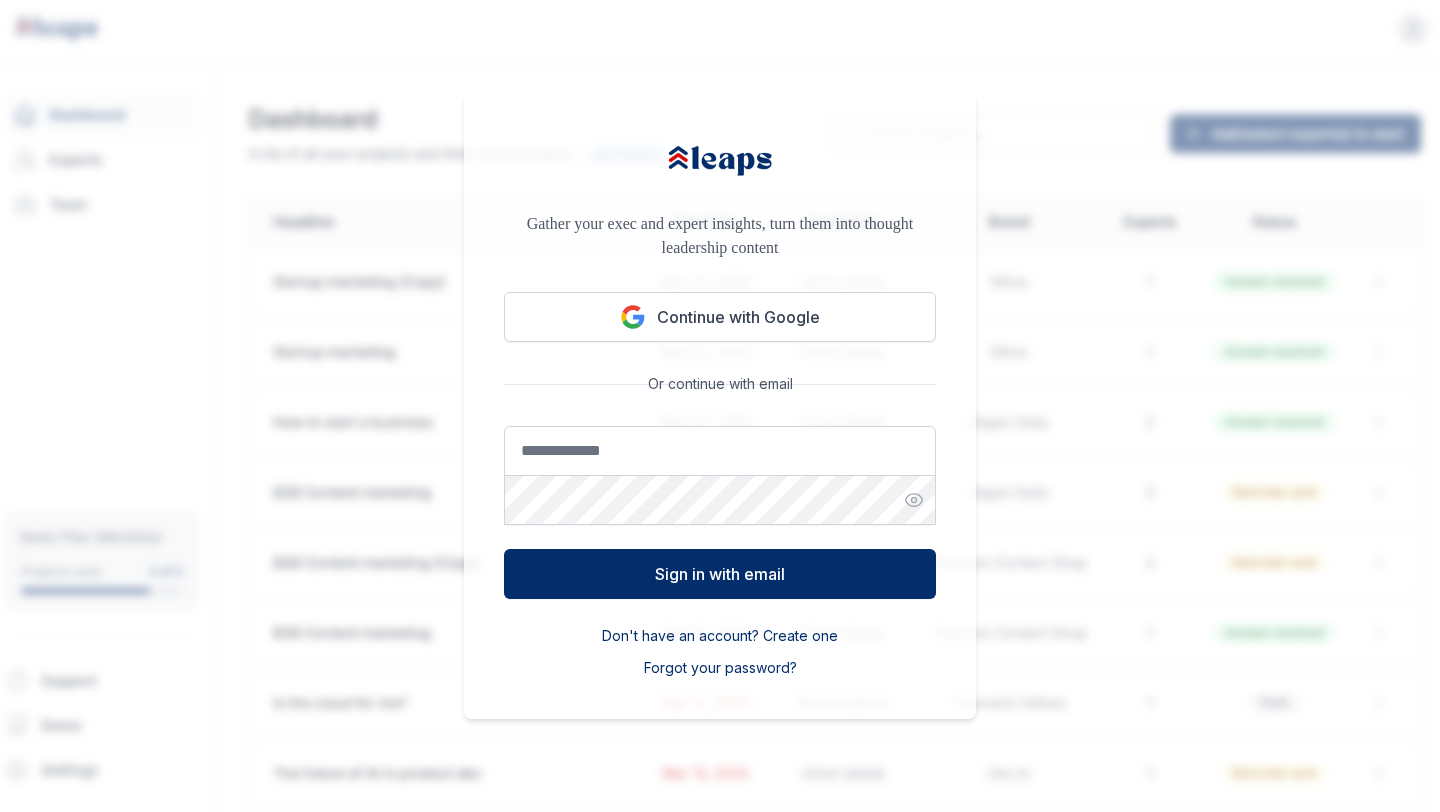 scroll, scrollTop: 0, scrollLeft: 0, axis: both 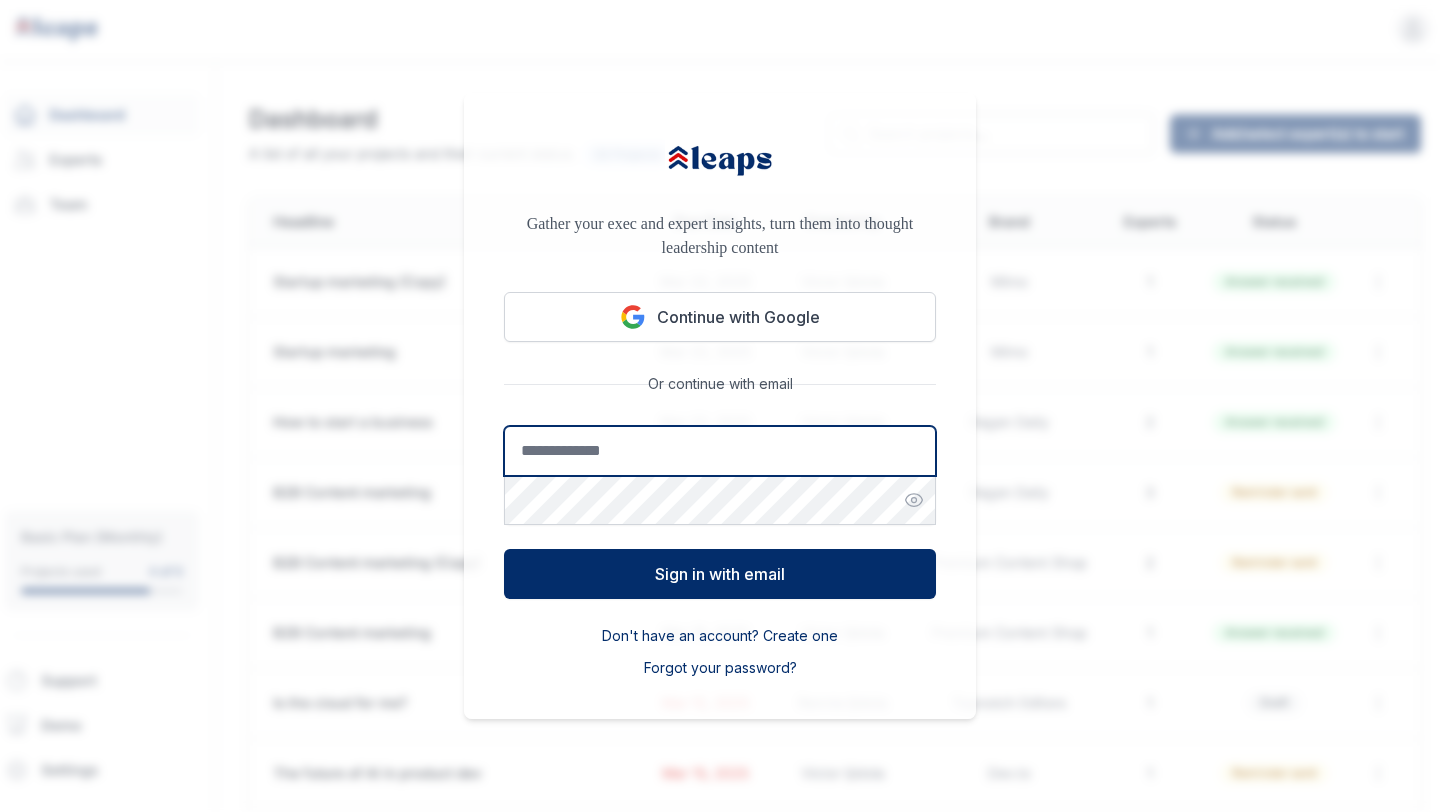 click on "Email address" at bounding box center (720, 451) 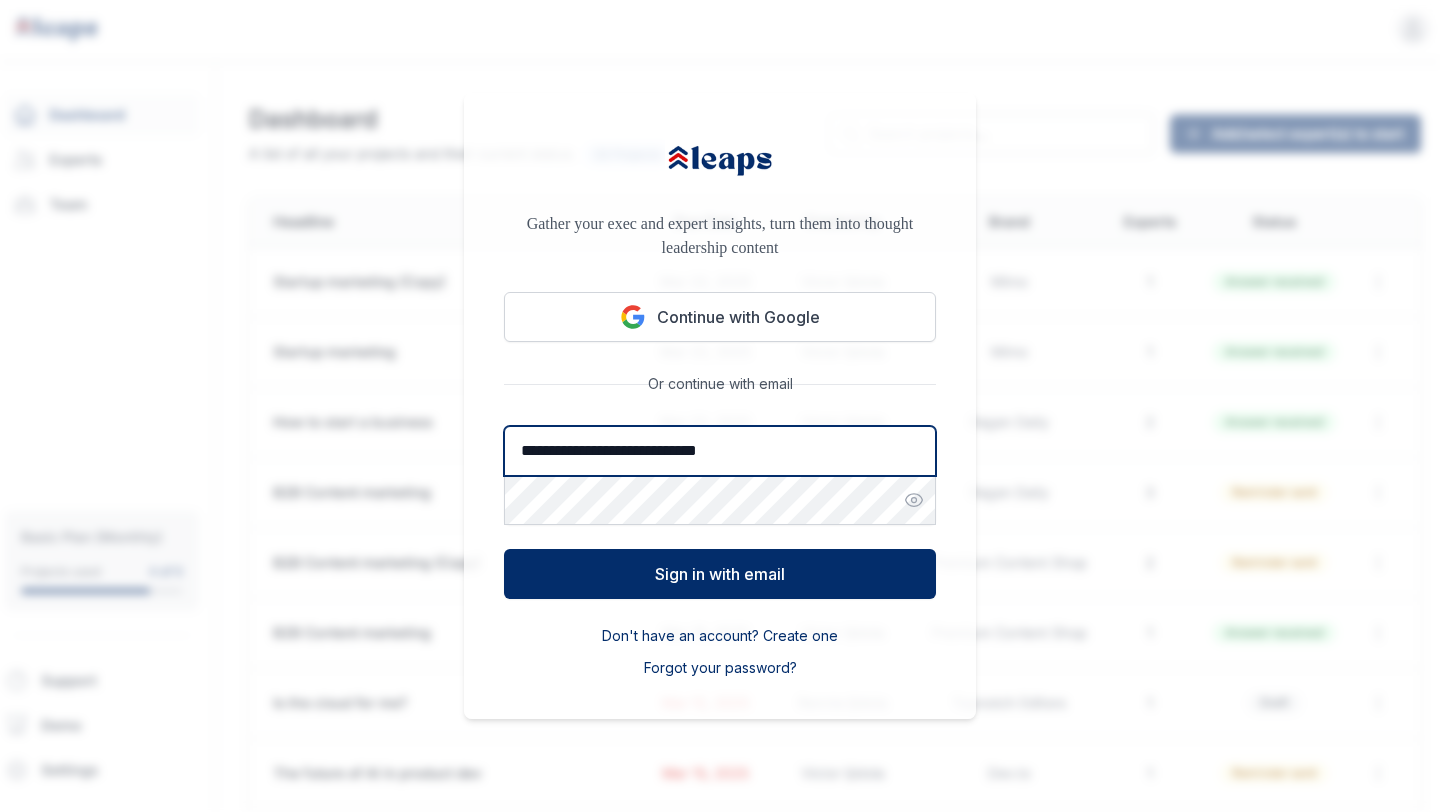 click on "Sign in with email" at bounding box center [720, 574] 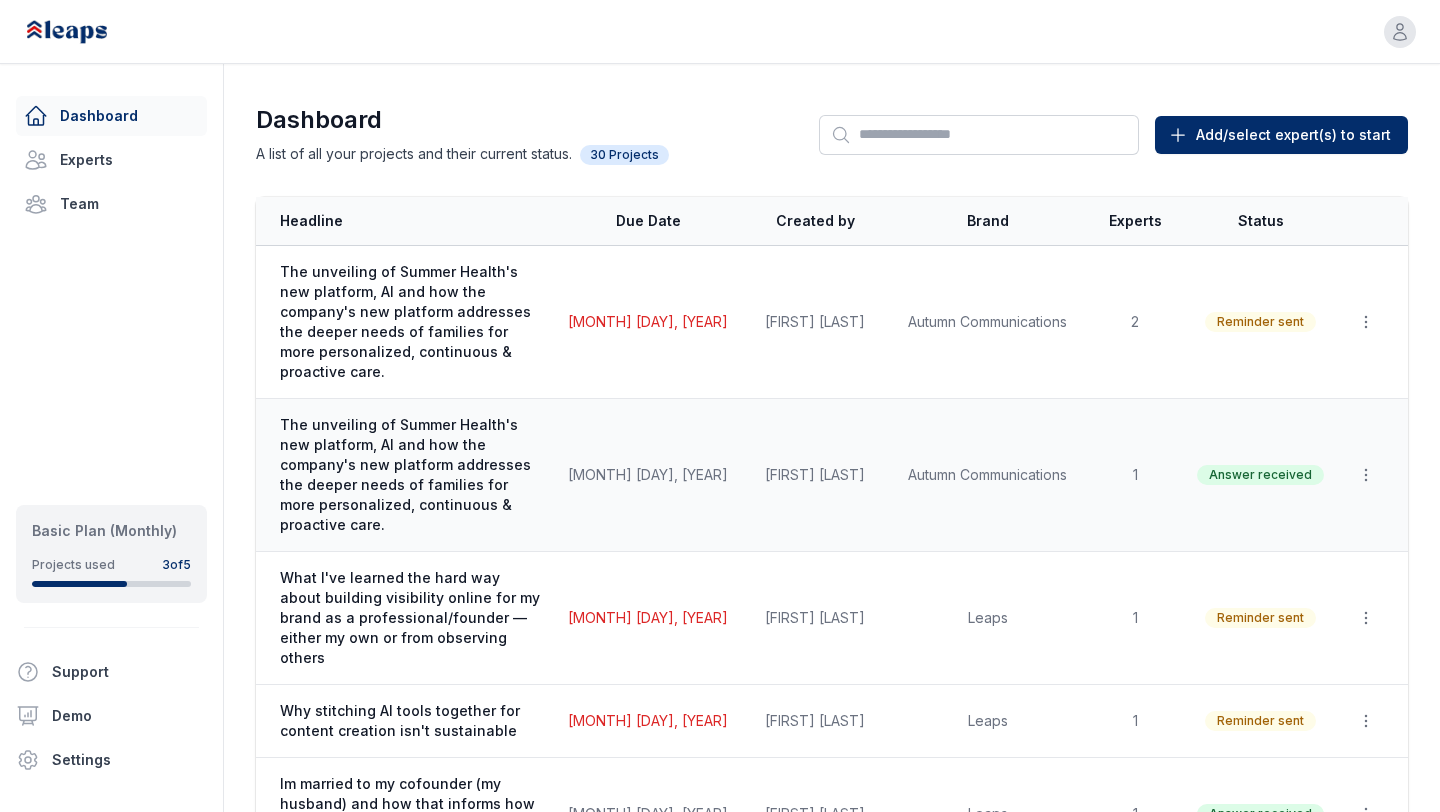 click on "[FIRST] [LAST]" at bounding box center [815, 475] 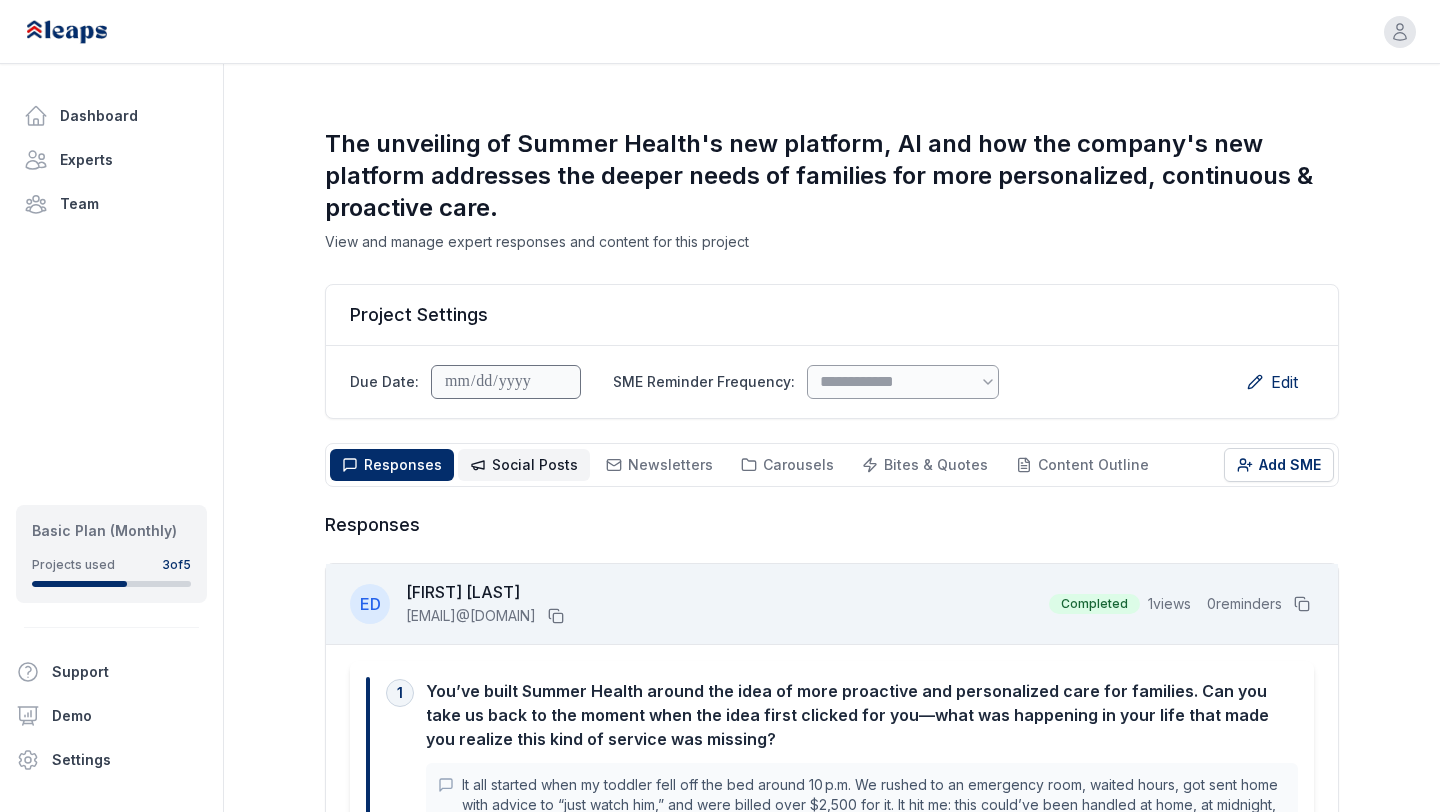 click on "Social Posts" at bounding box center [535, 464] 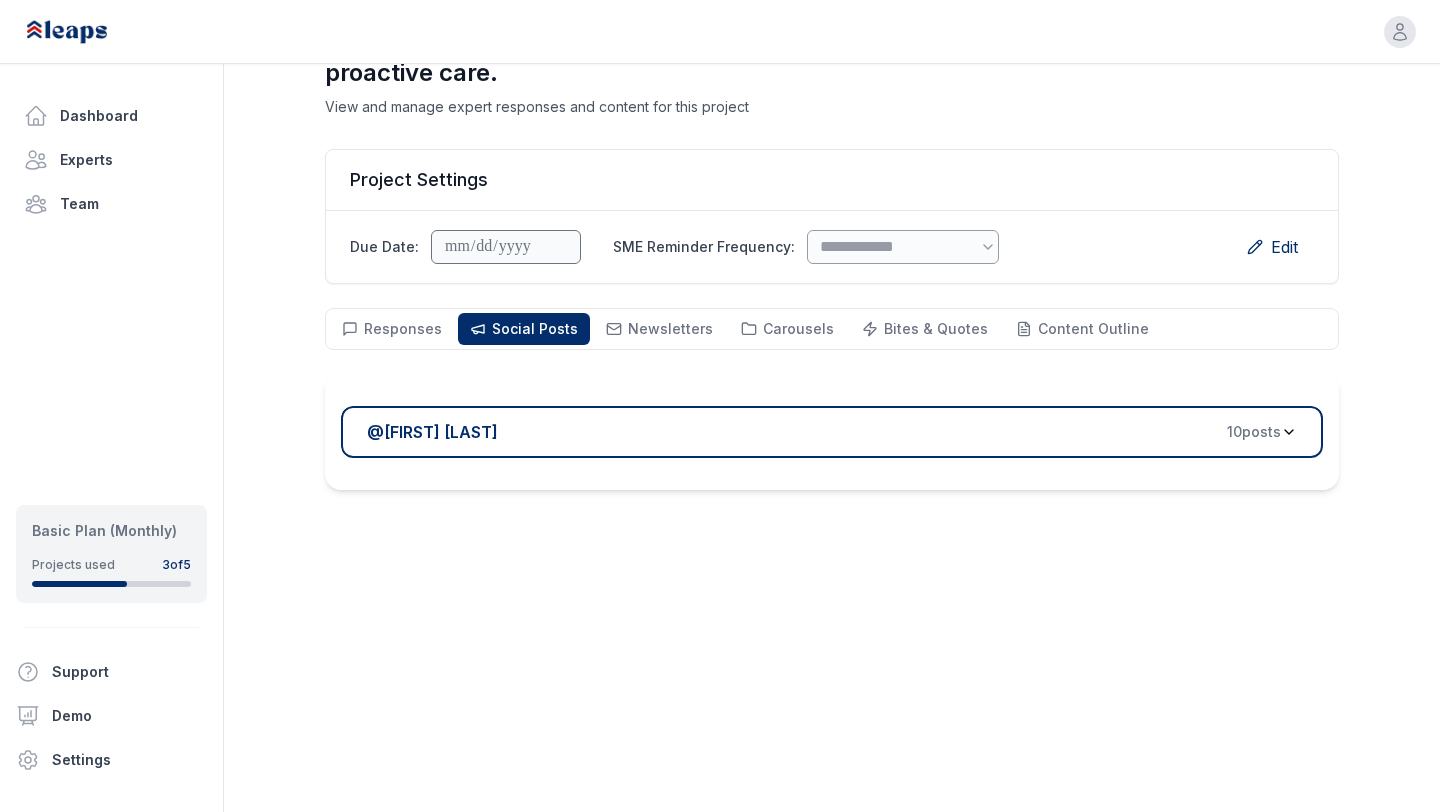 scroll, scrollTop: 144, scrollLeft: 0, axis: vertical 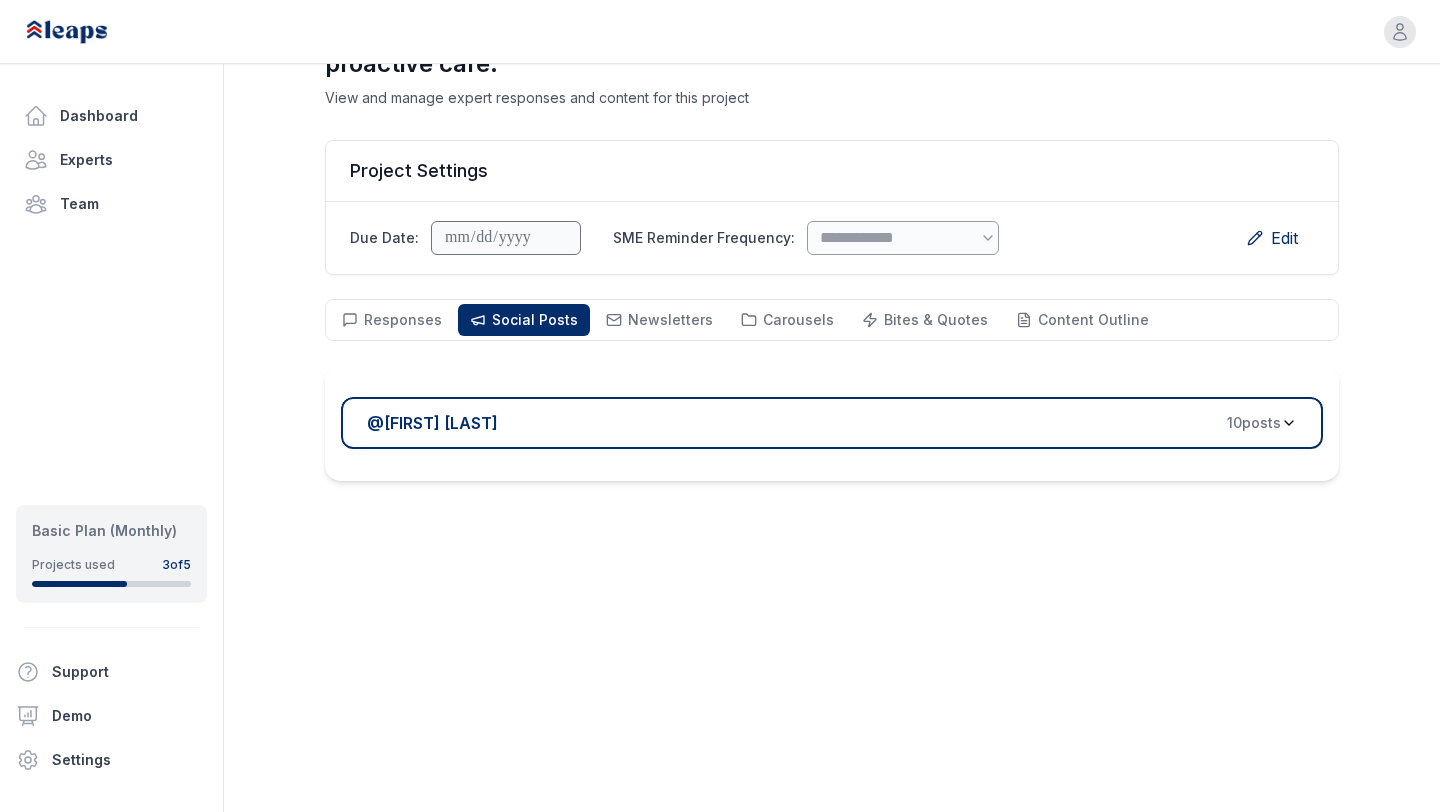 click on "@ [FIRST] [LAST] [NUMBER] post s" at bounding box center [824, 423] 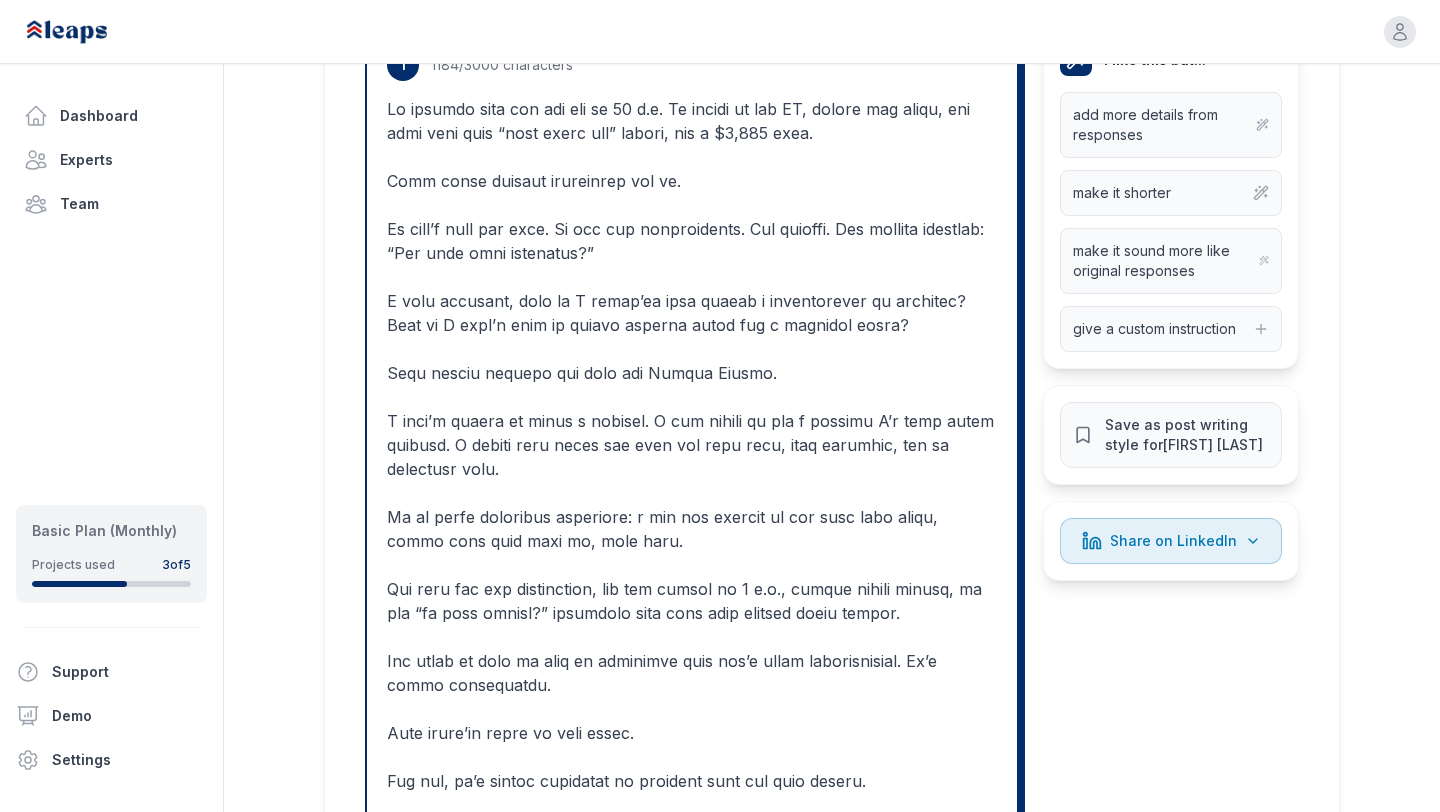 scroll, scrollTop: 659, scrollLeft: 0, axis: vertical 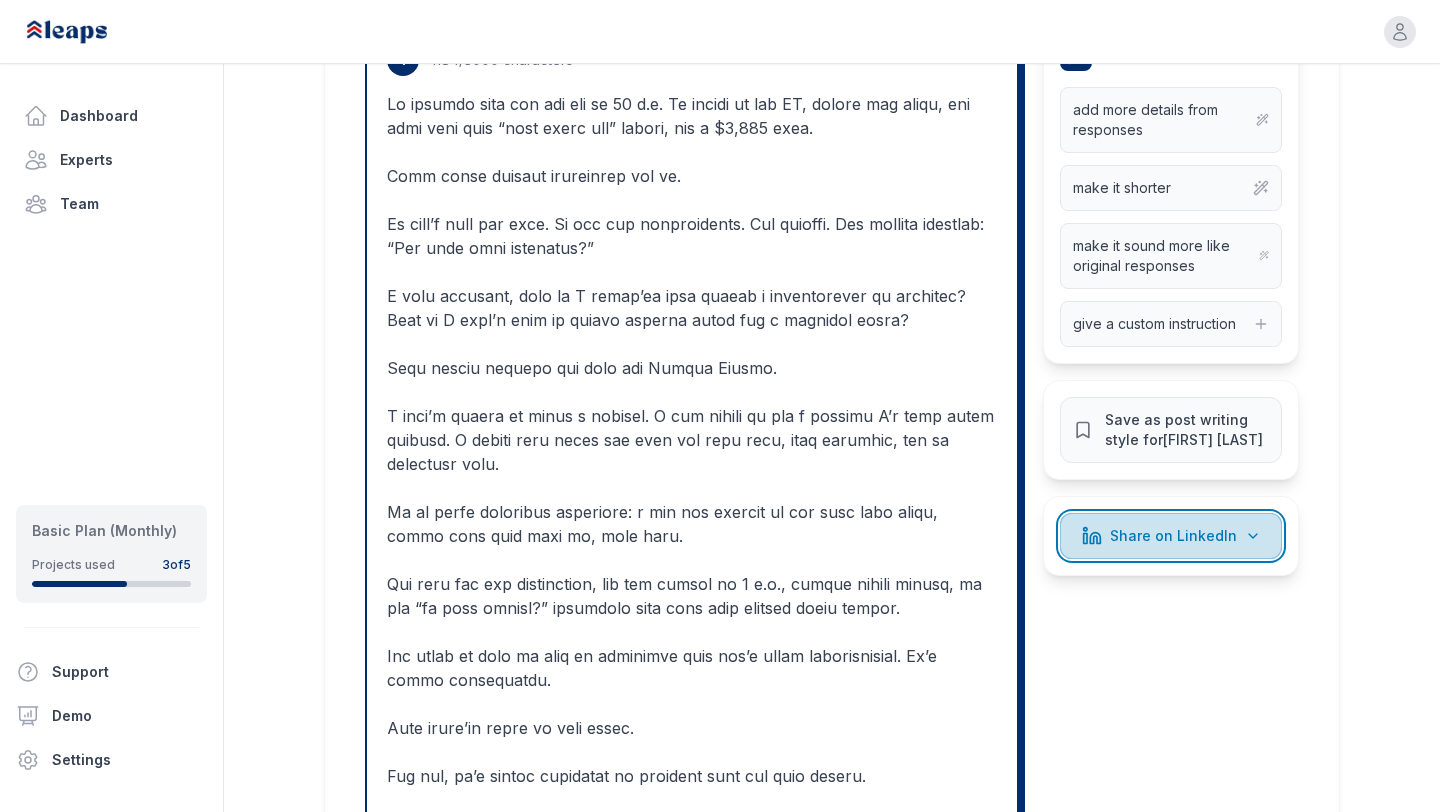 click on "Share on LinkedIn" at bounding box center [1173, 536] 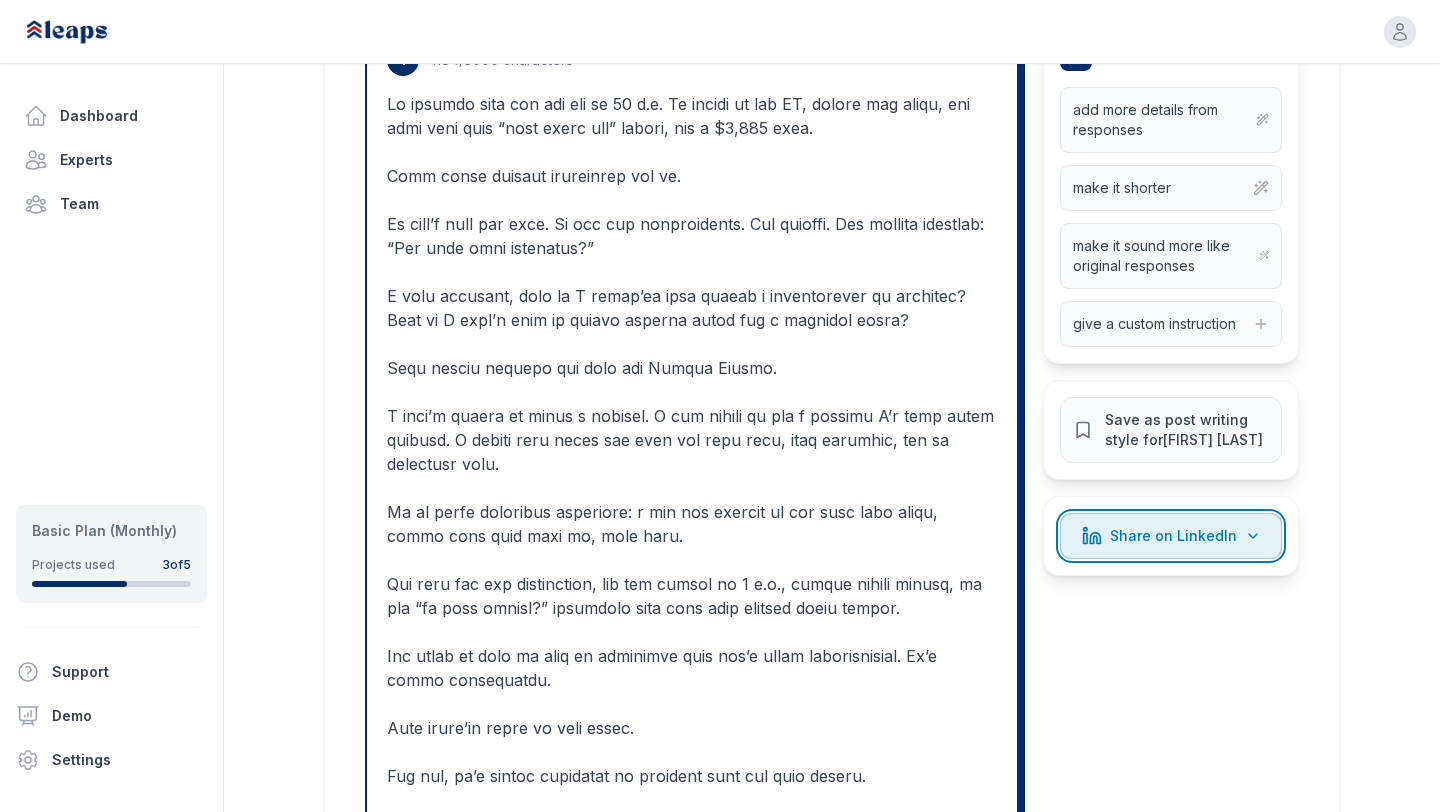 type 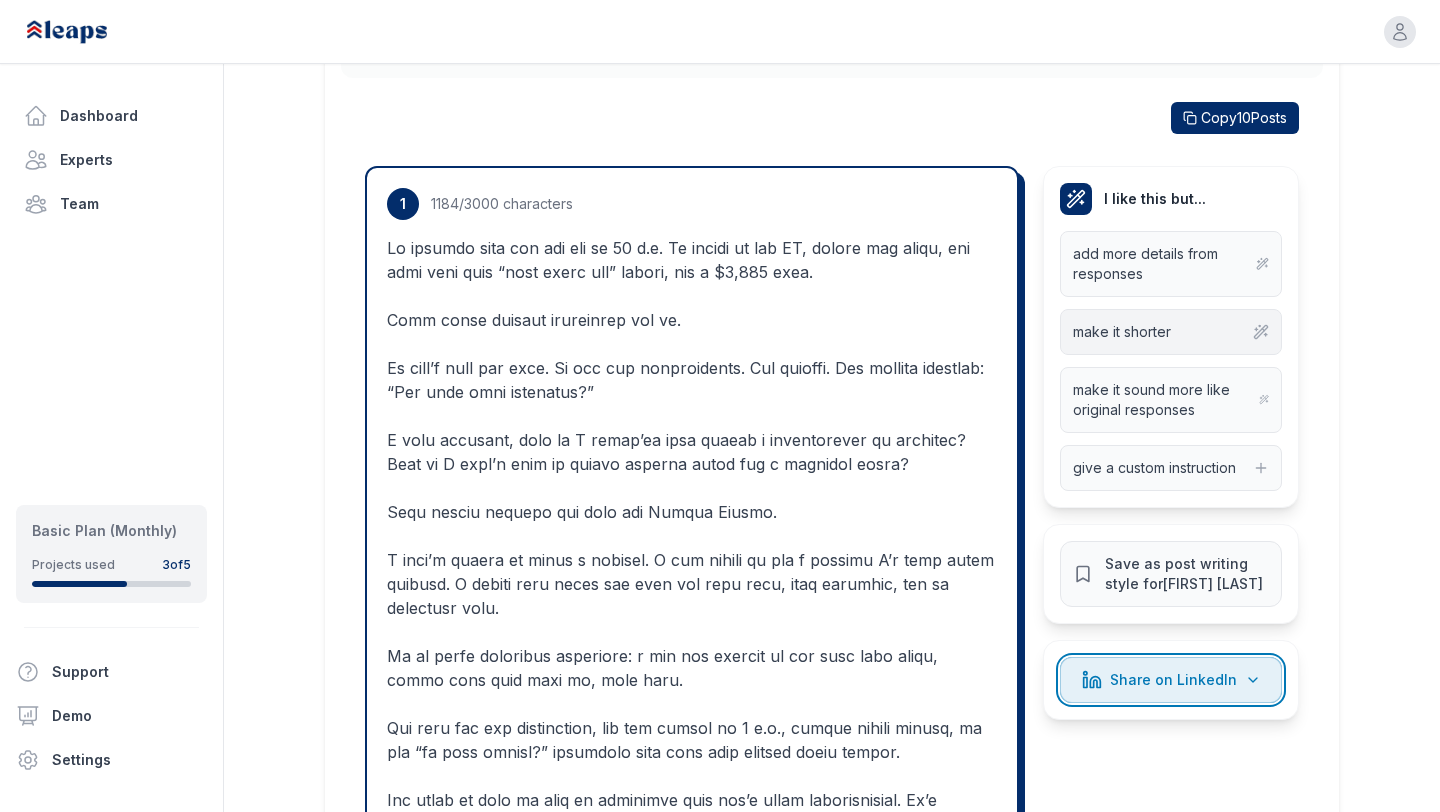 scroll, scrollTop: 464, scrollLeft: 0, axis: vertical 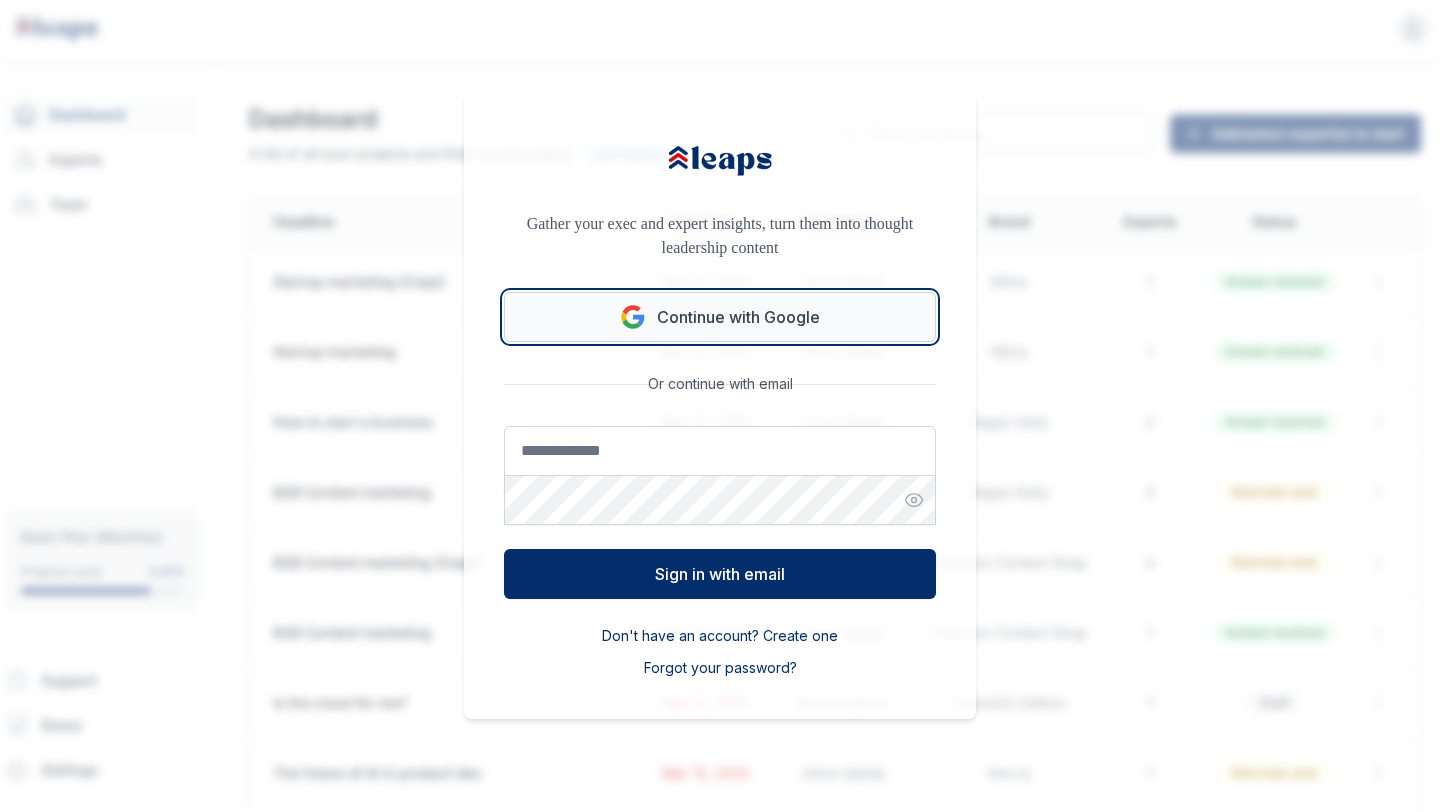 click on "Continue with Google" at bounding box center [720, 317] 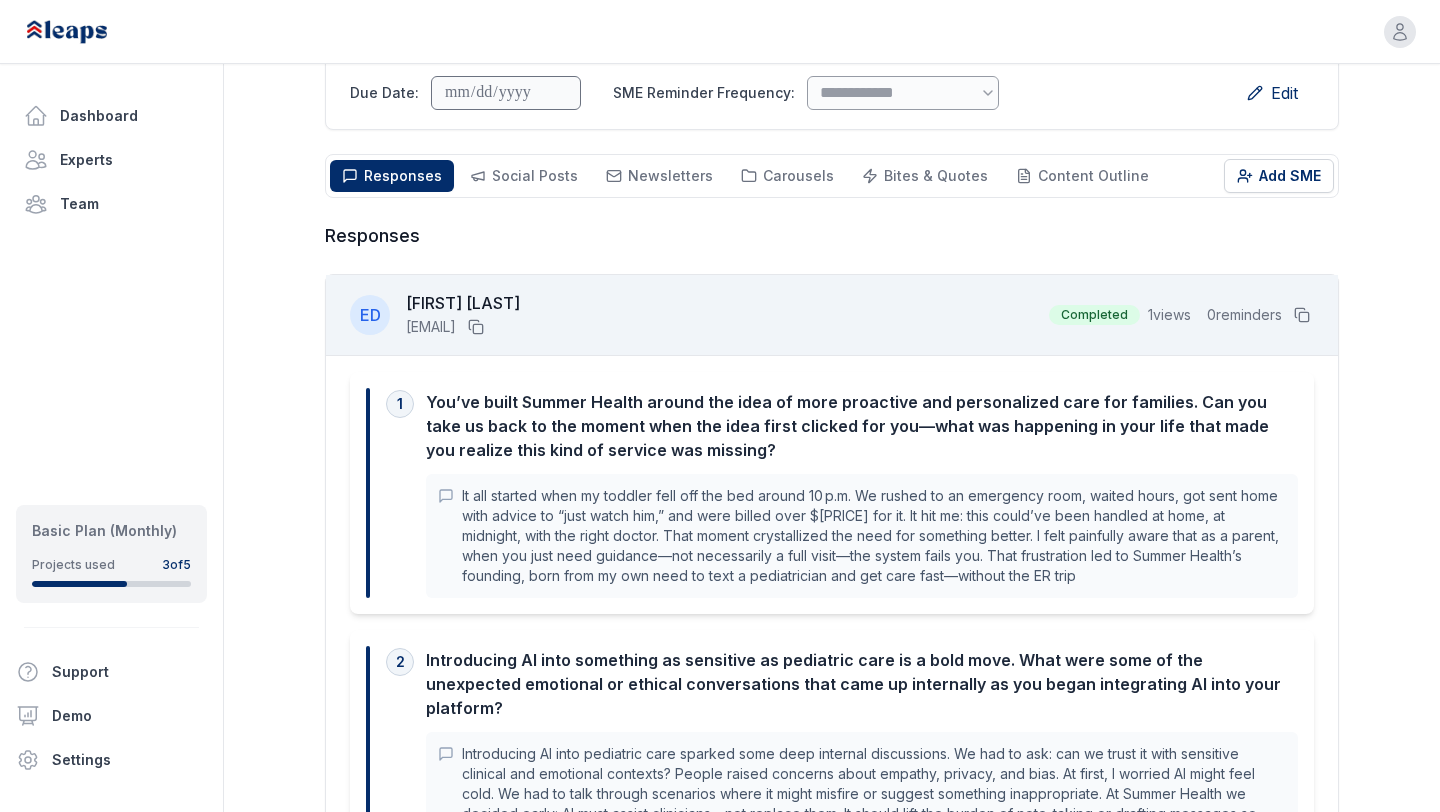 scroll, scrollTop: 304, scrollLeft: 0, axis: vertical 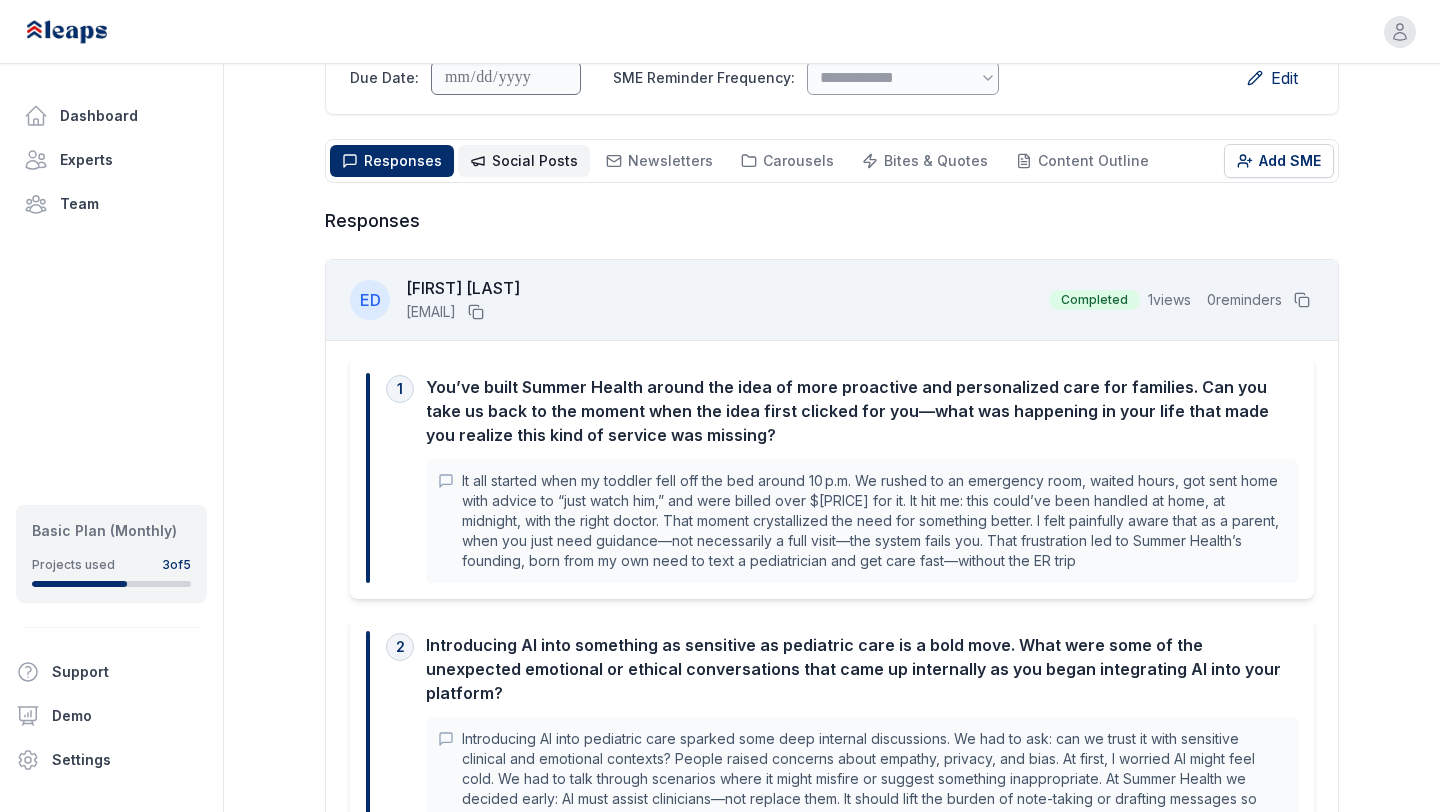 click on "Social Posts Social" at bounding box center [524, 161] 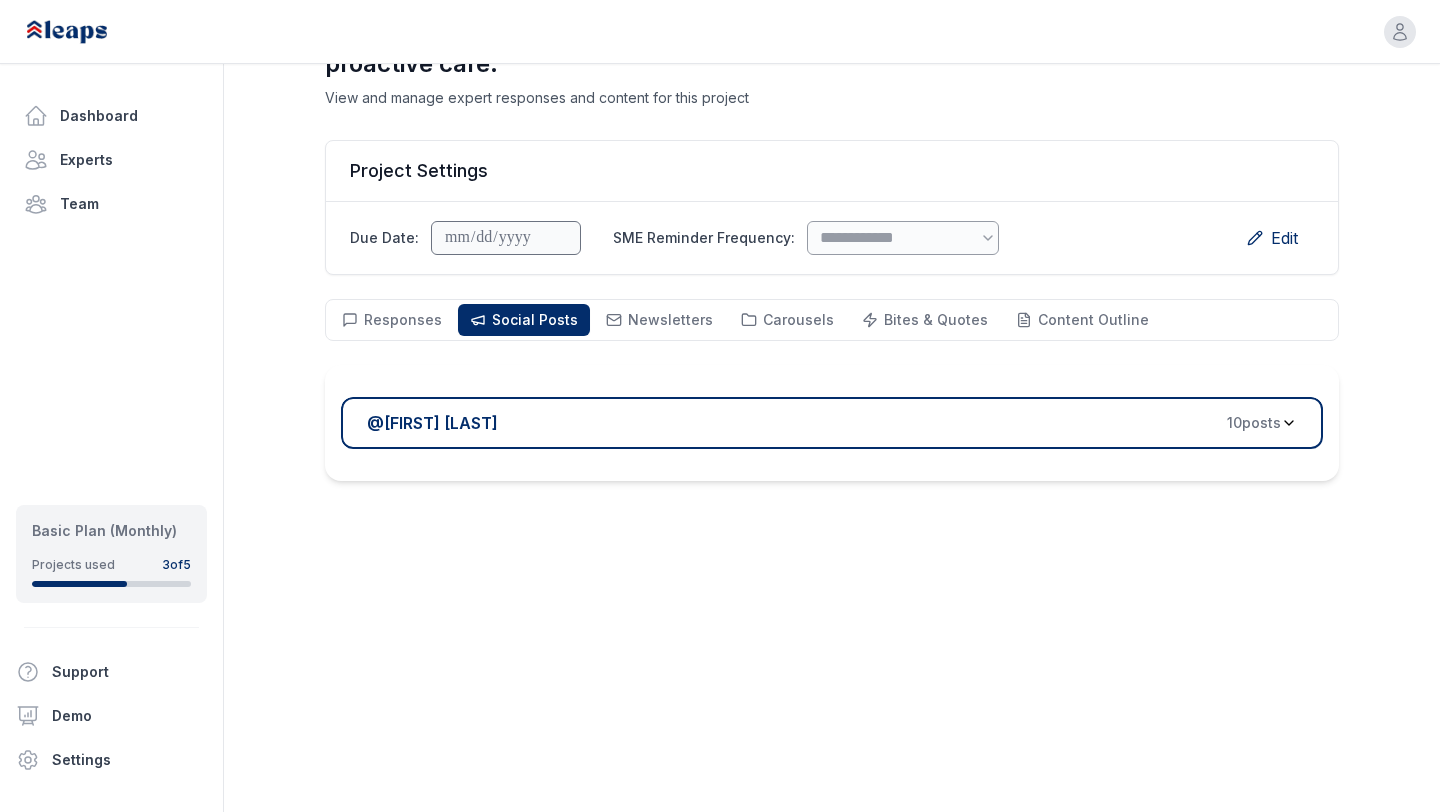 click on "@ [FIRST] [LAST] [NUMBER] post s" at bounding box center [832, 423] 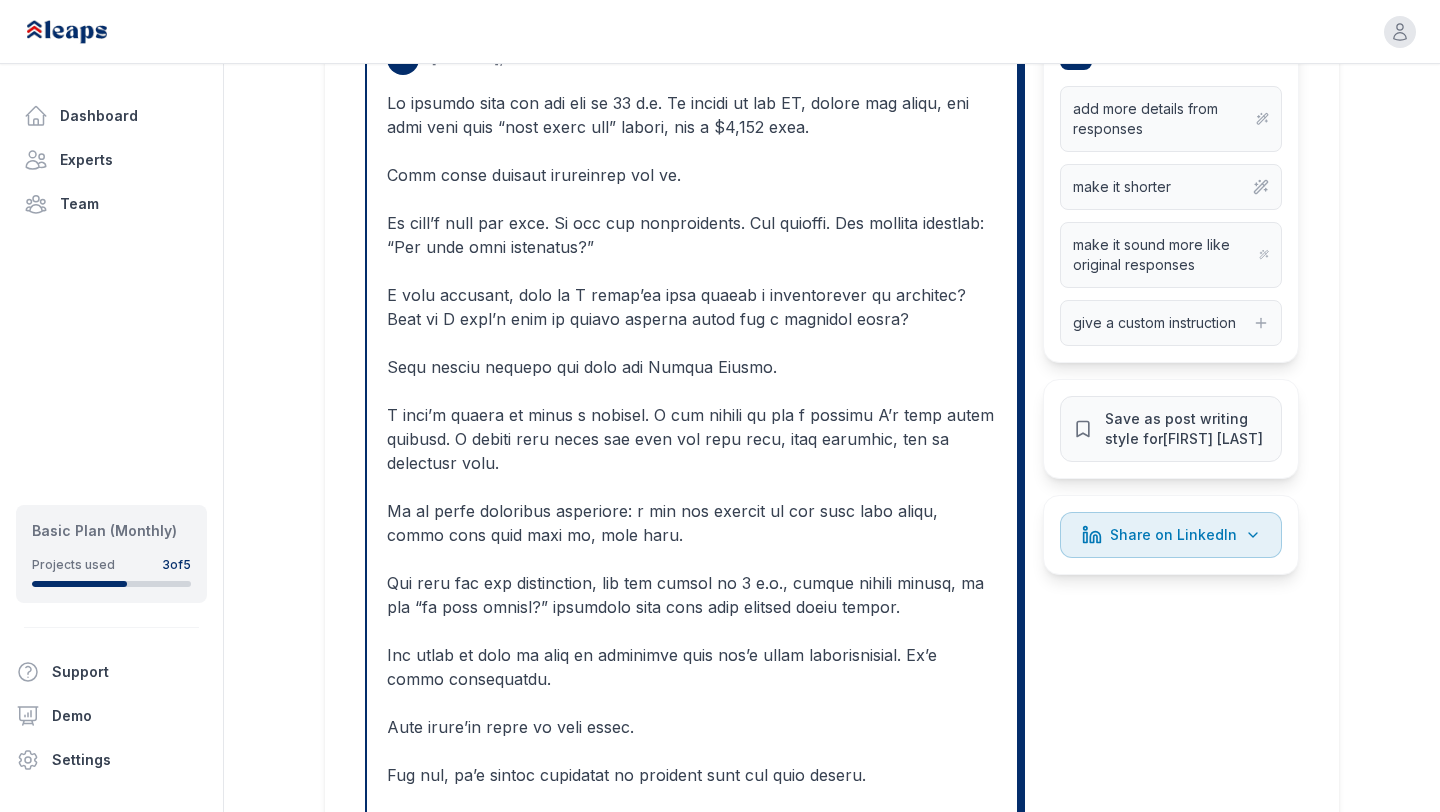 scroll, scrollTop: 679, scrollLeft: 0, axis: vertical 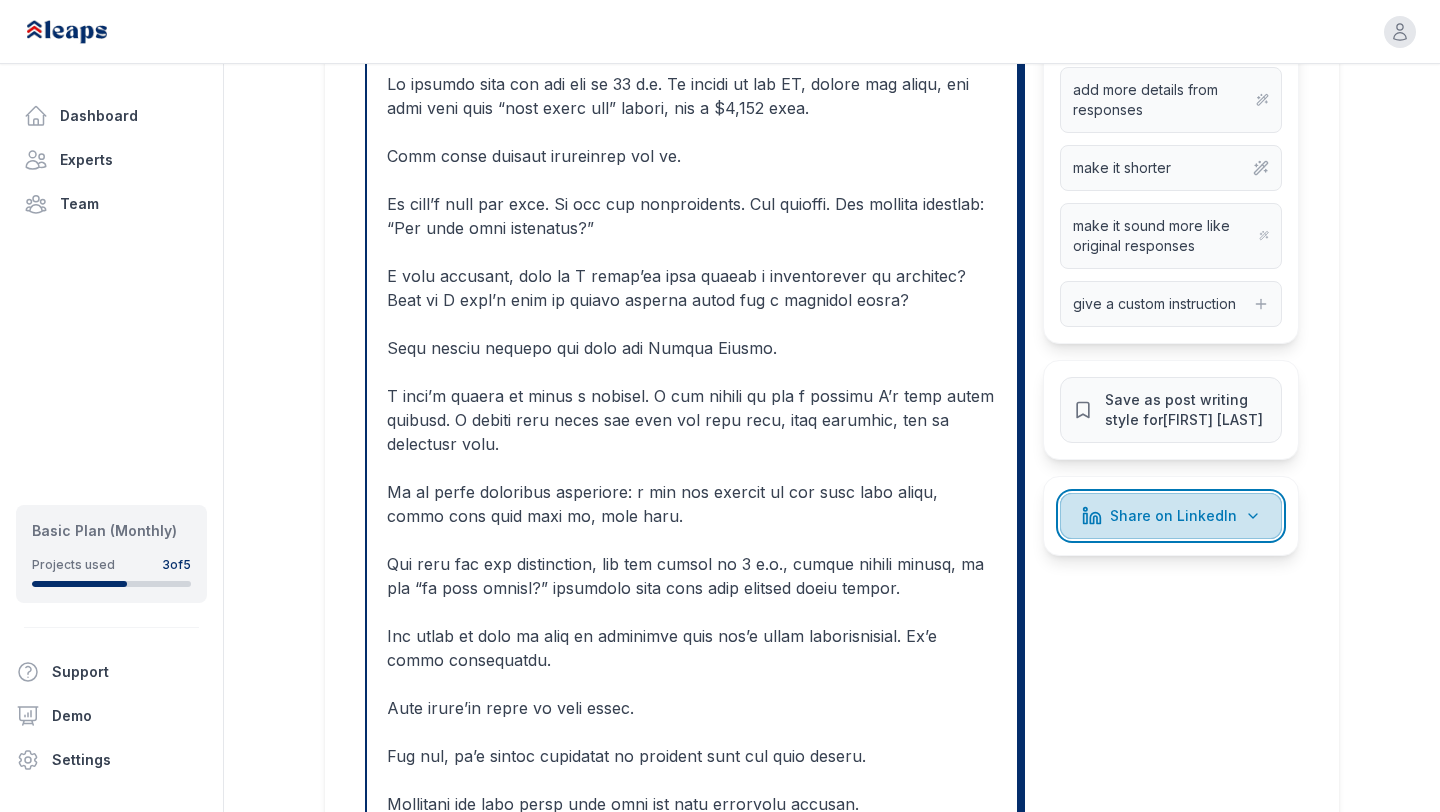click on "Share on LinkedIn" at bounding box center [1173, 516] 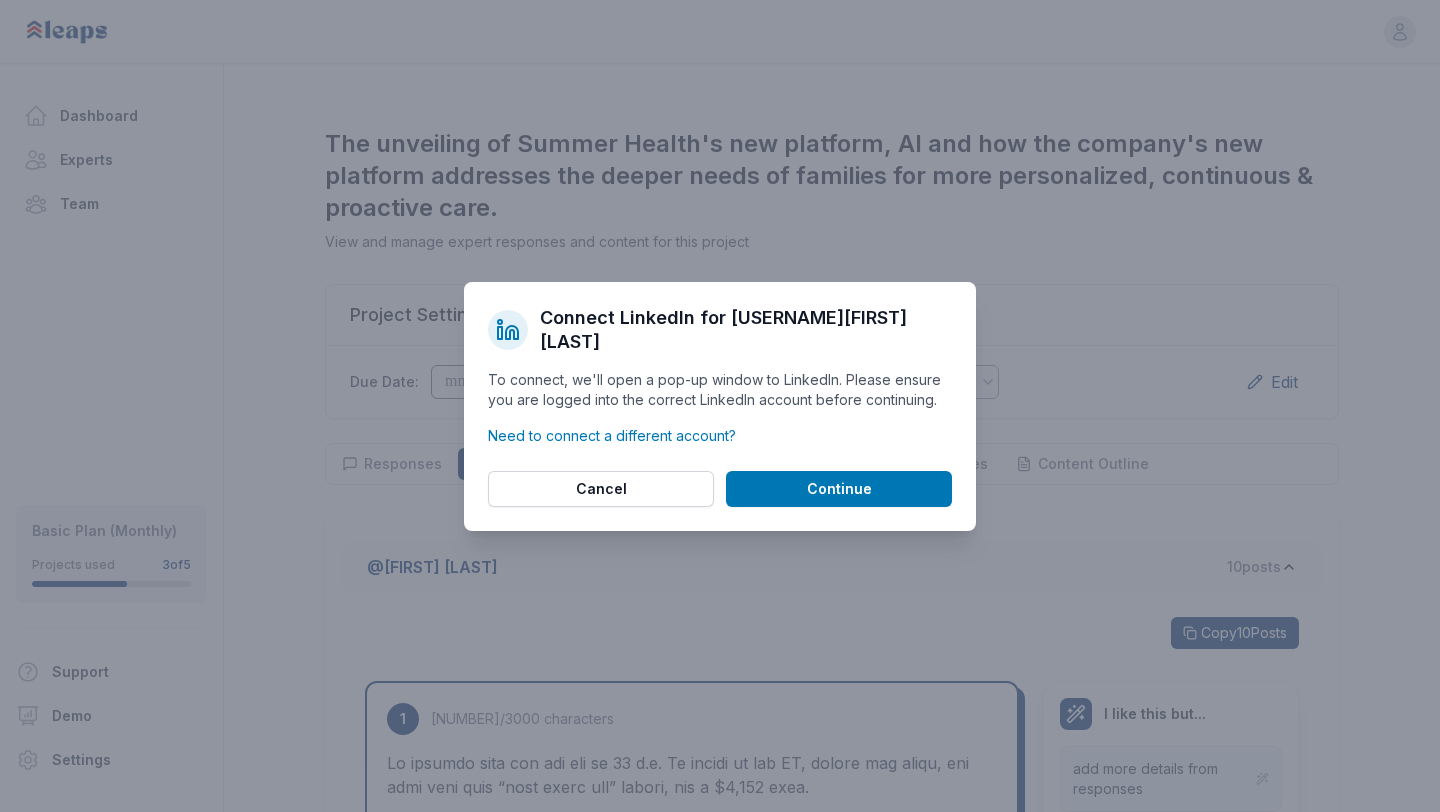 scroll, scrollTop: 0, scrollLeft: 0, axis: both 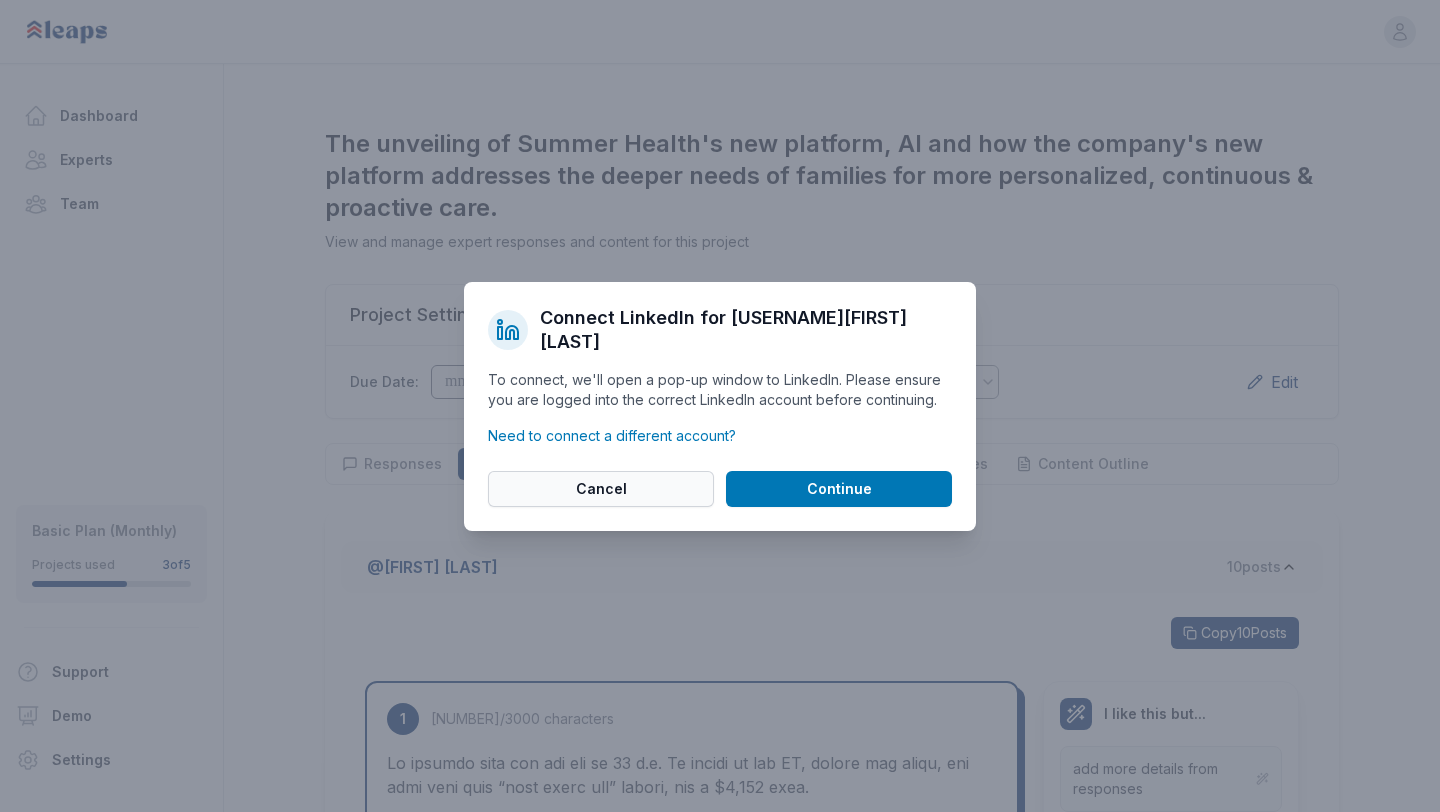 click on "Cancel" at bounding box center [601, 489] 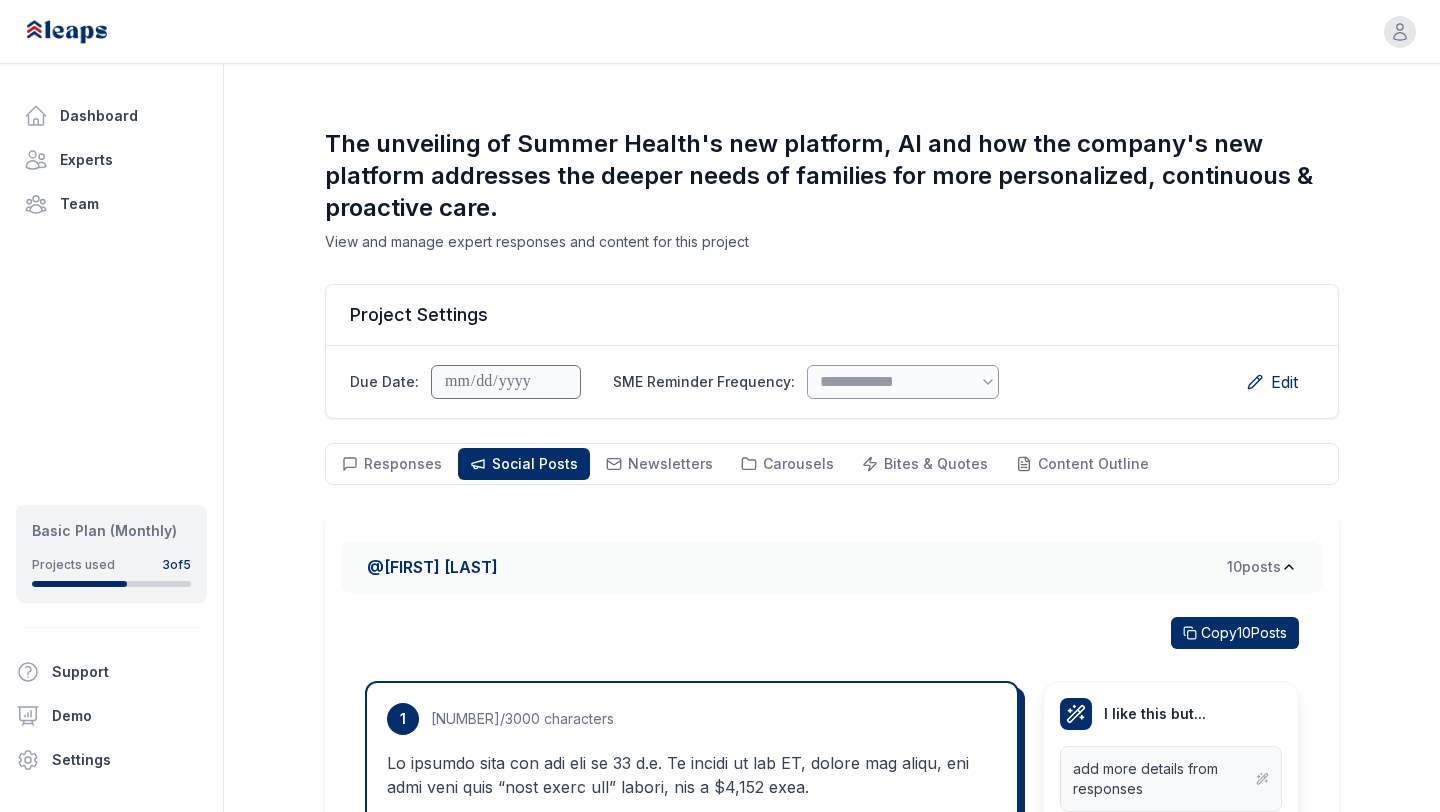 type 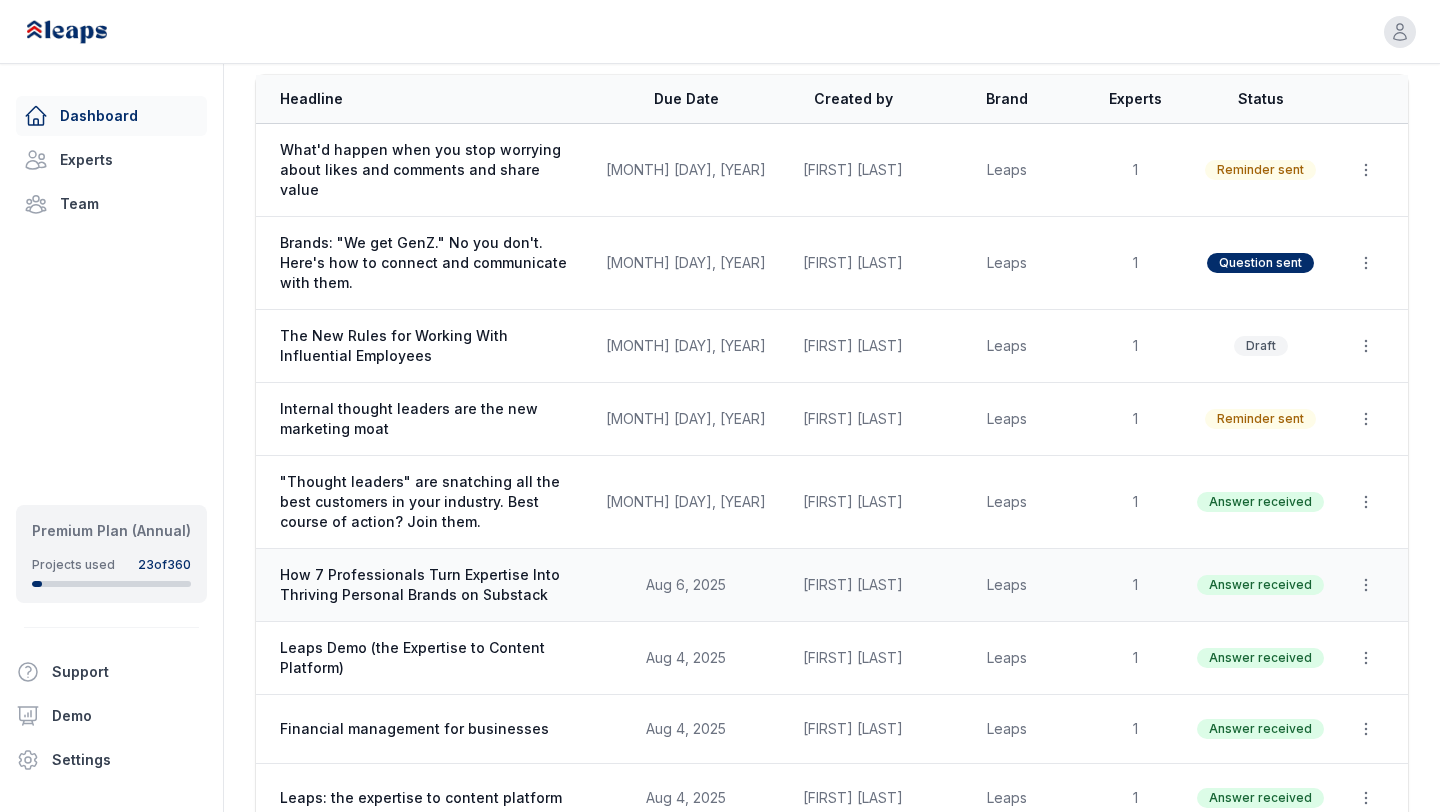 scroll, scrollTop: 161, scrollLeft: 0, axis: vertical 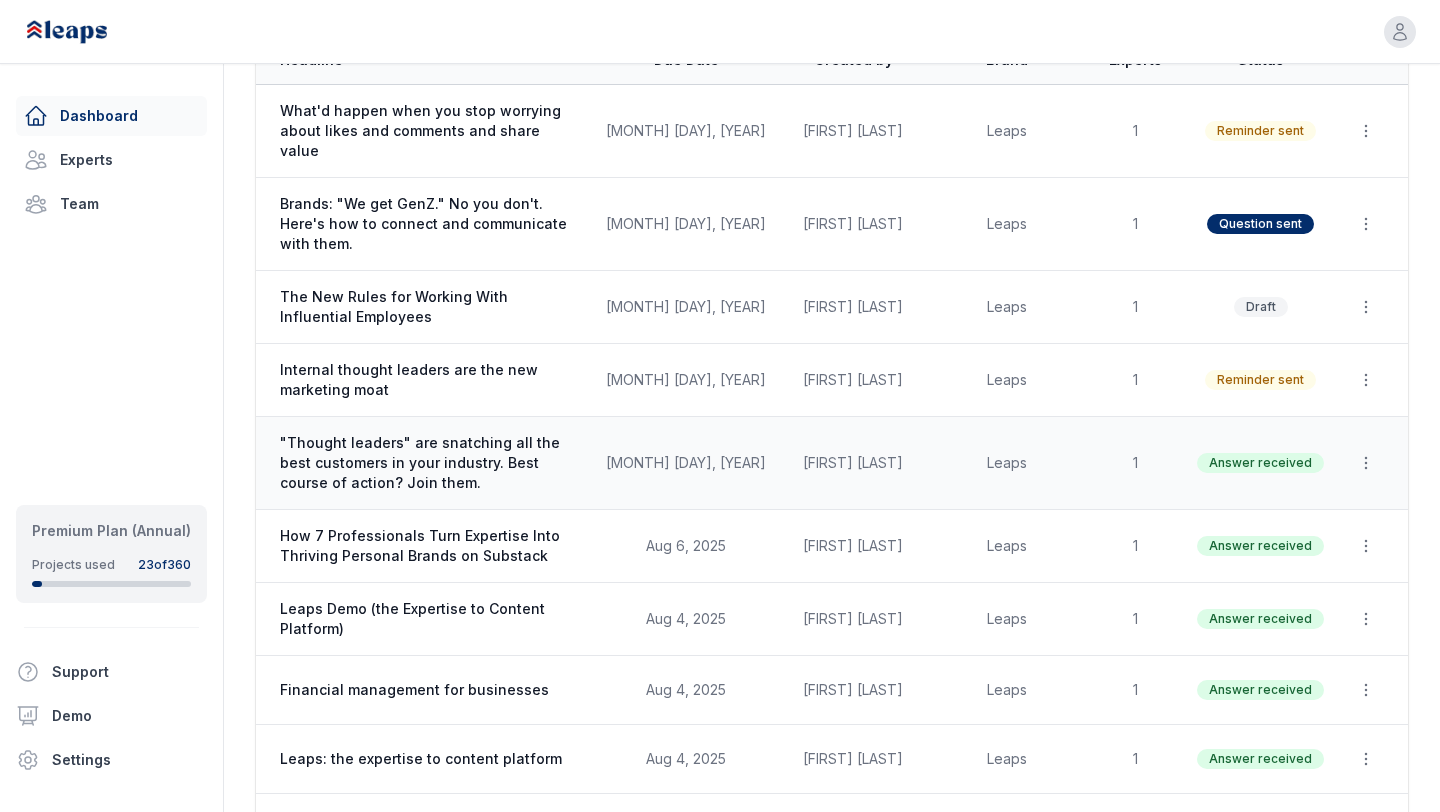 click on ""Thought leaders" are snatching all the best customers in your industry. Best course of action? Join them." at bounding box center (431, 463) 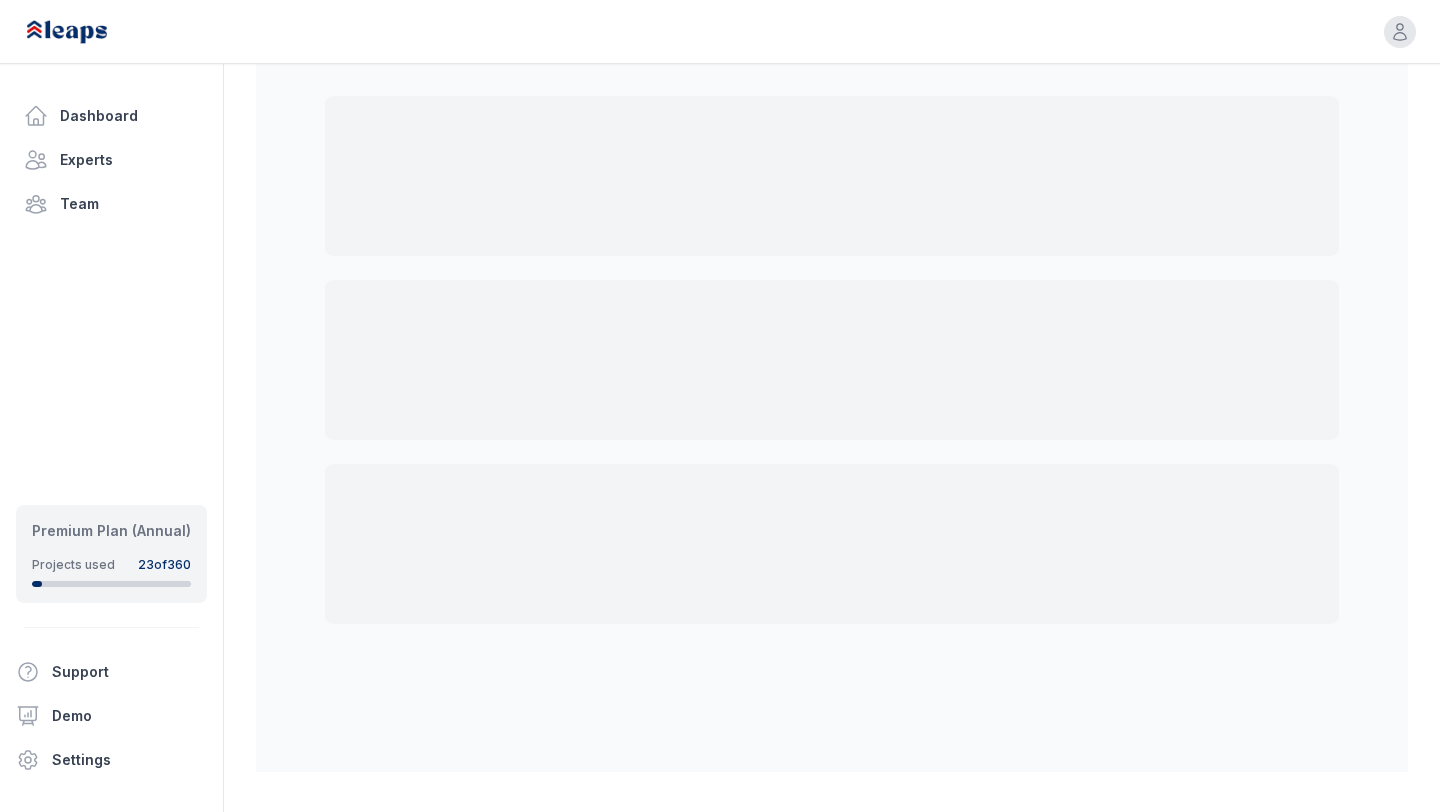 scroll, scrollTop: 0, scrollLeft: 0, axis: both 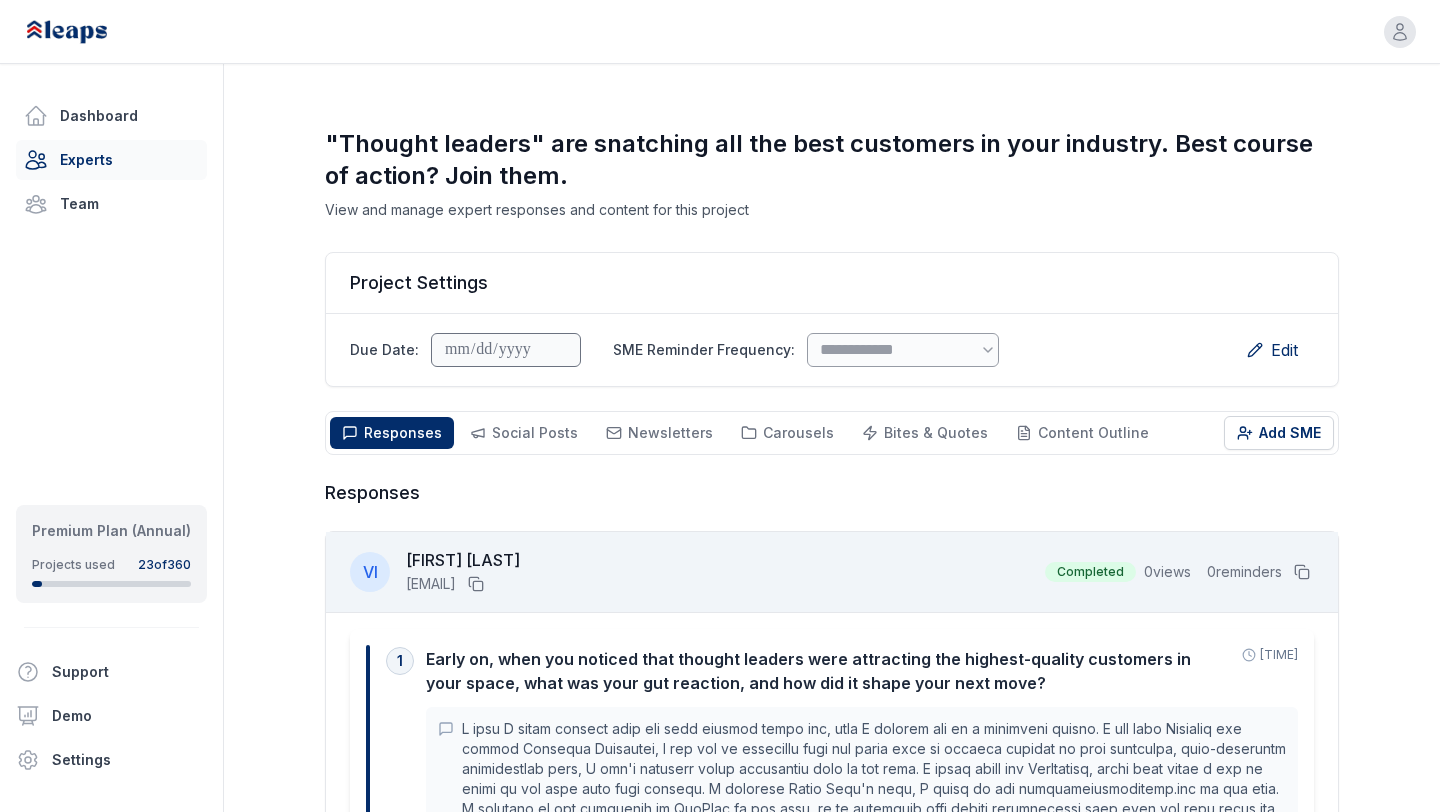 click on "Experts" at bounding box center [111, 160] 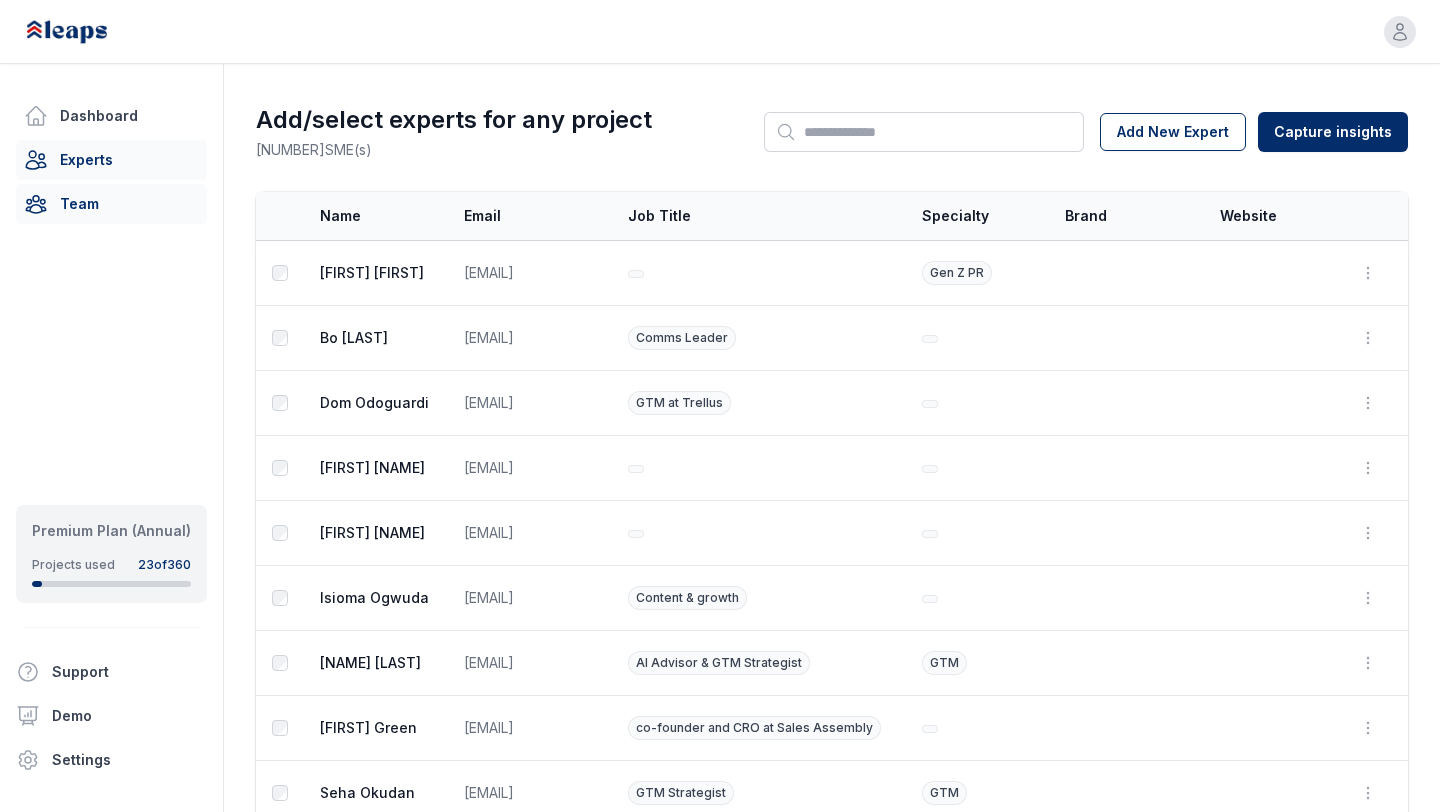 click on "Team" at bounding box center [111, 204] 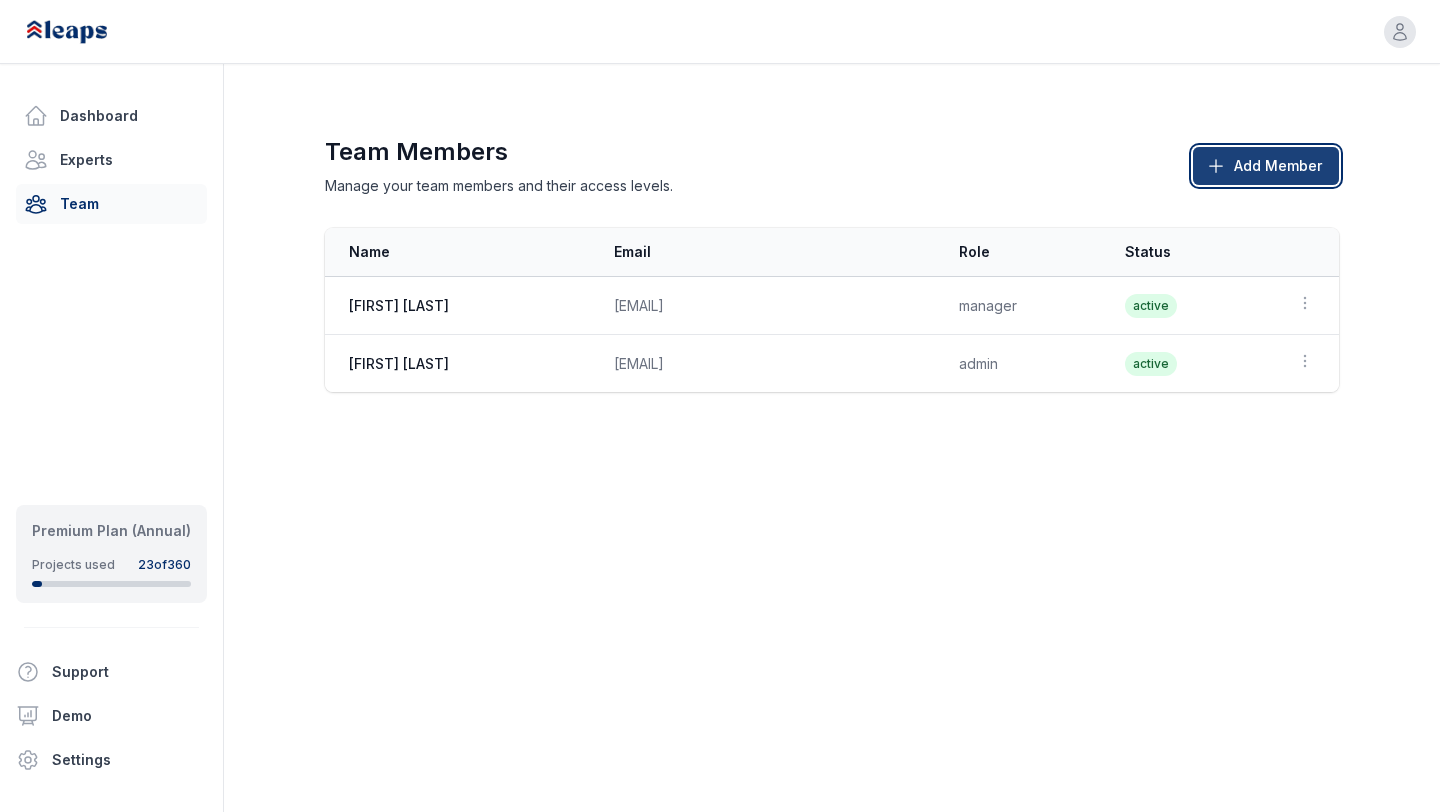 click on "Add Member" at bounding box center (1266, 166) 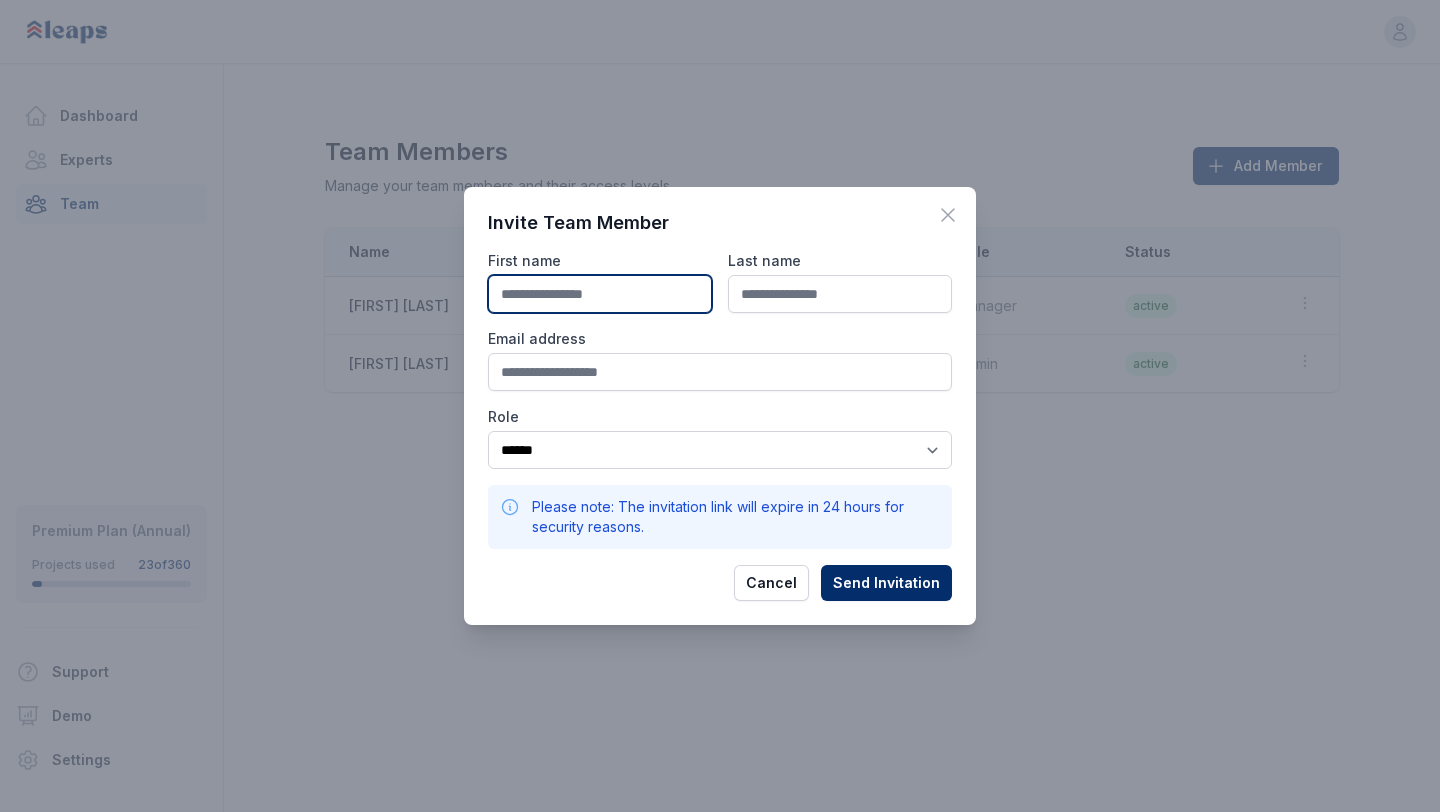 click on "First name" at bounding box center (600, 294) 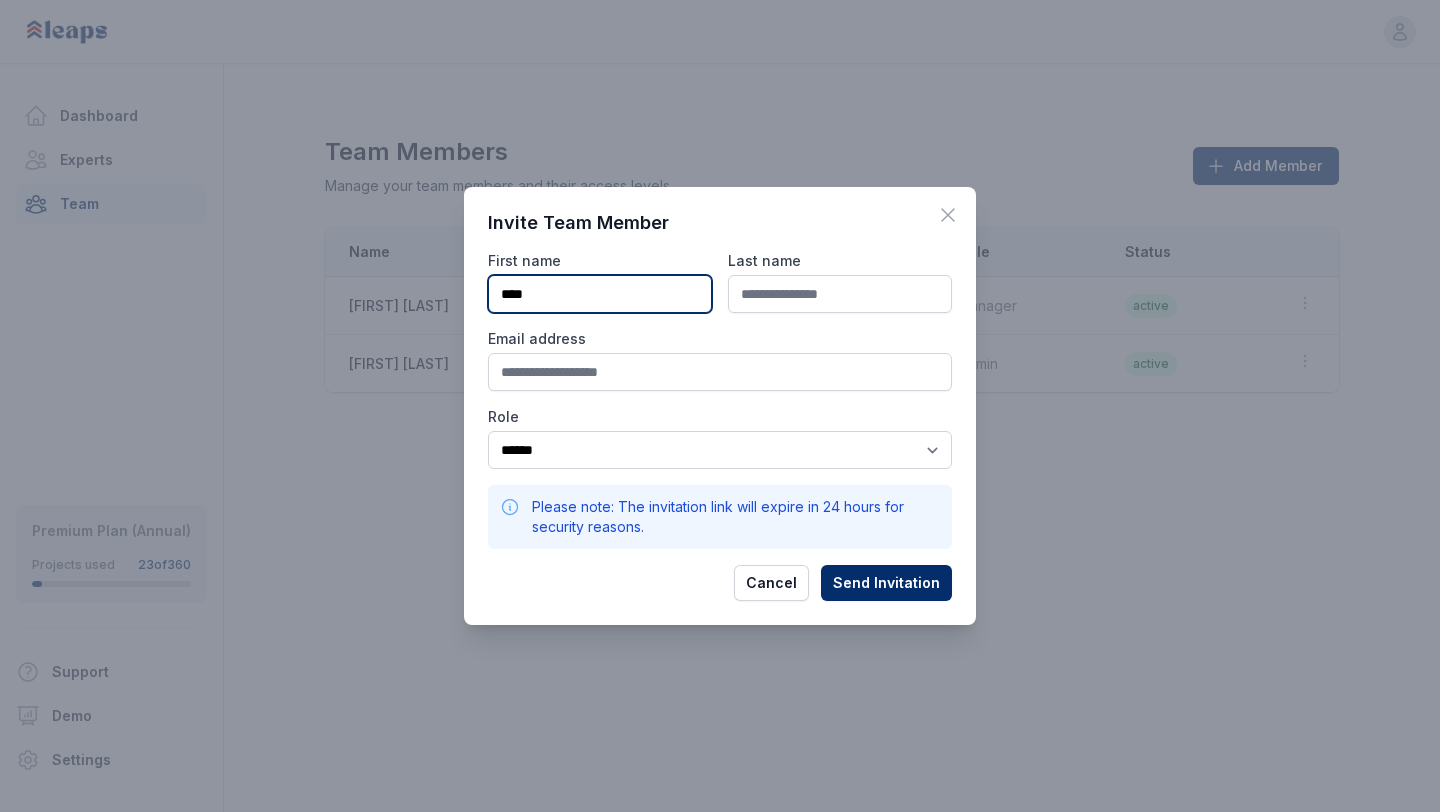 type on "*****" 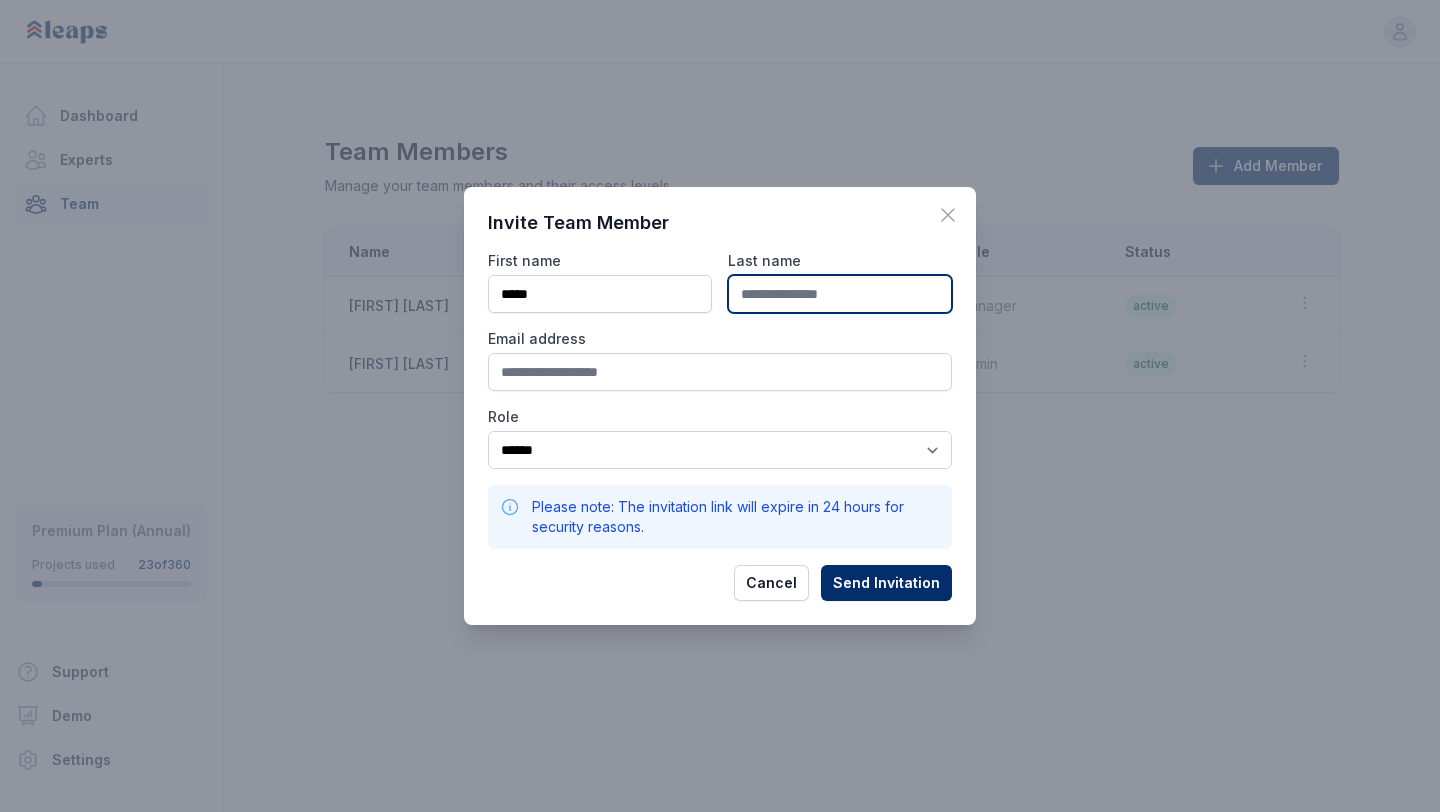 click on "Last name" at bounding box center [840, 294] 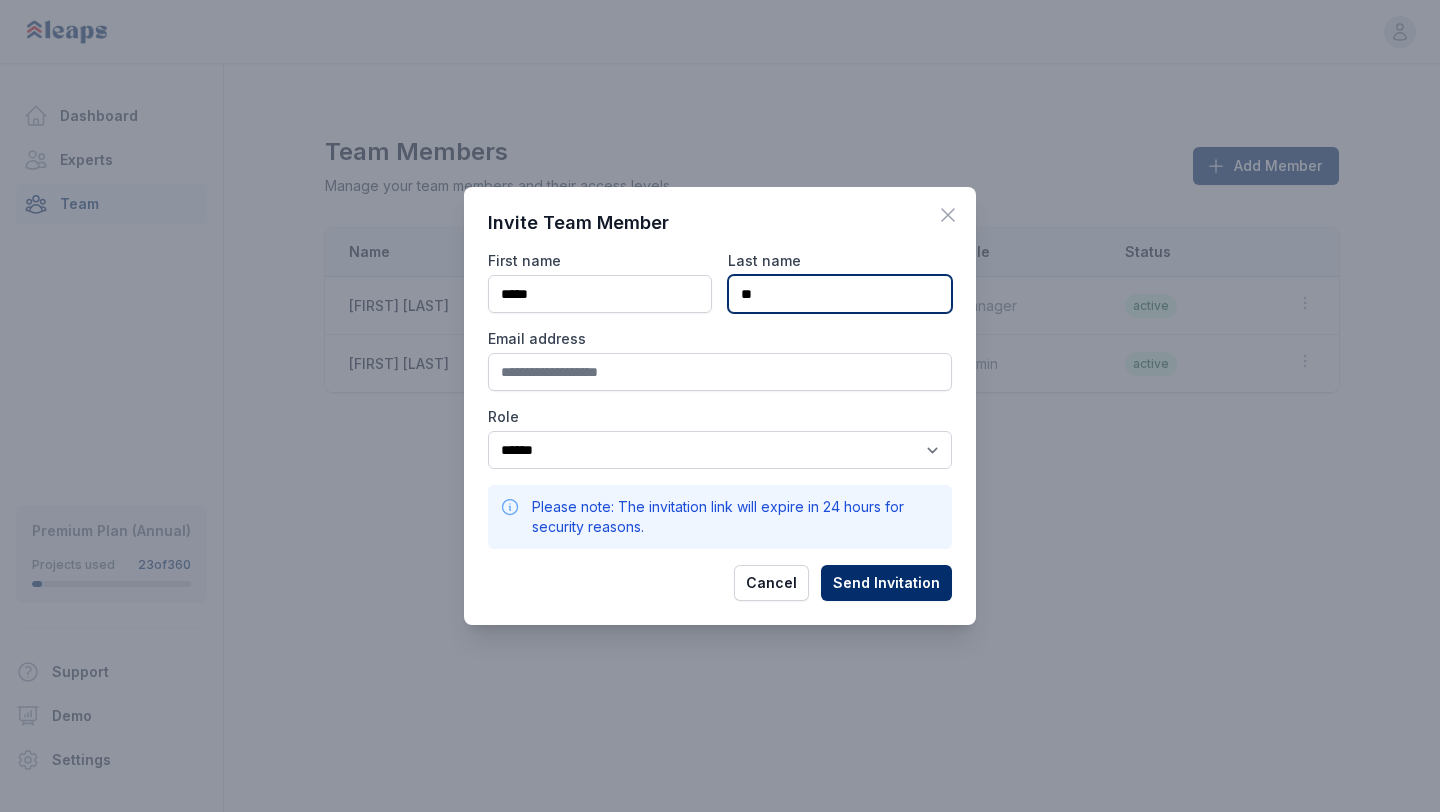 type on "**" 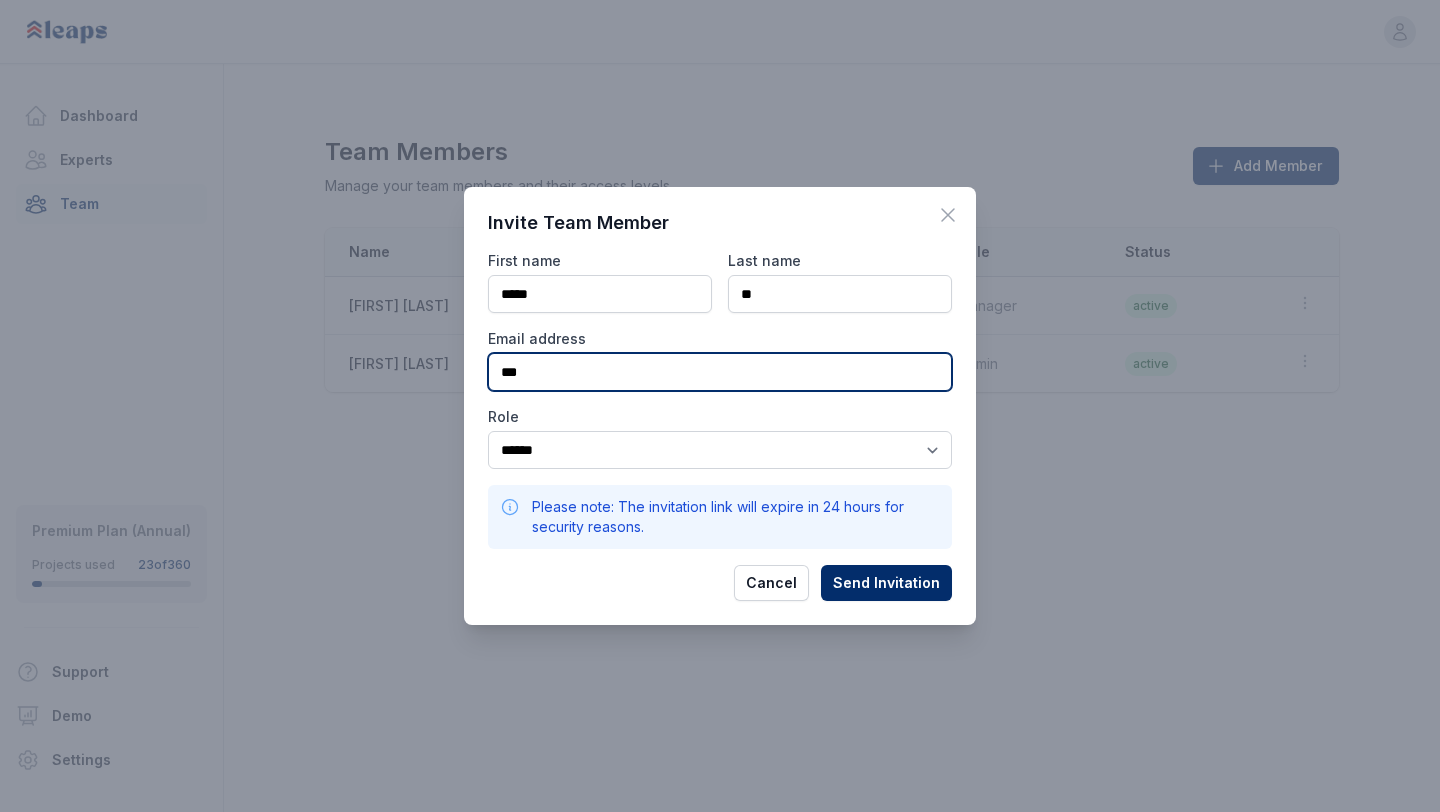 type on "**********" 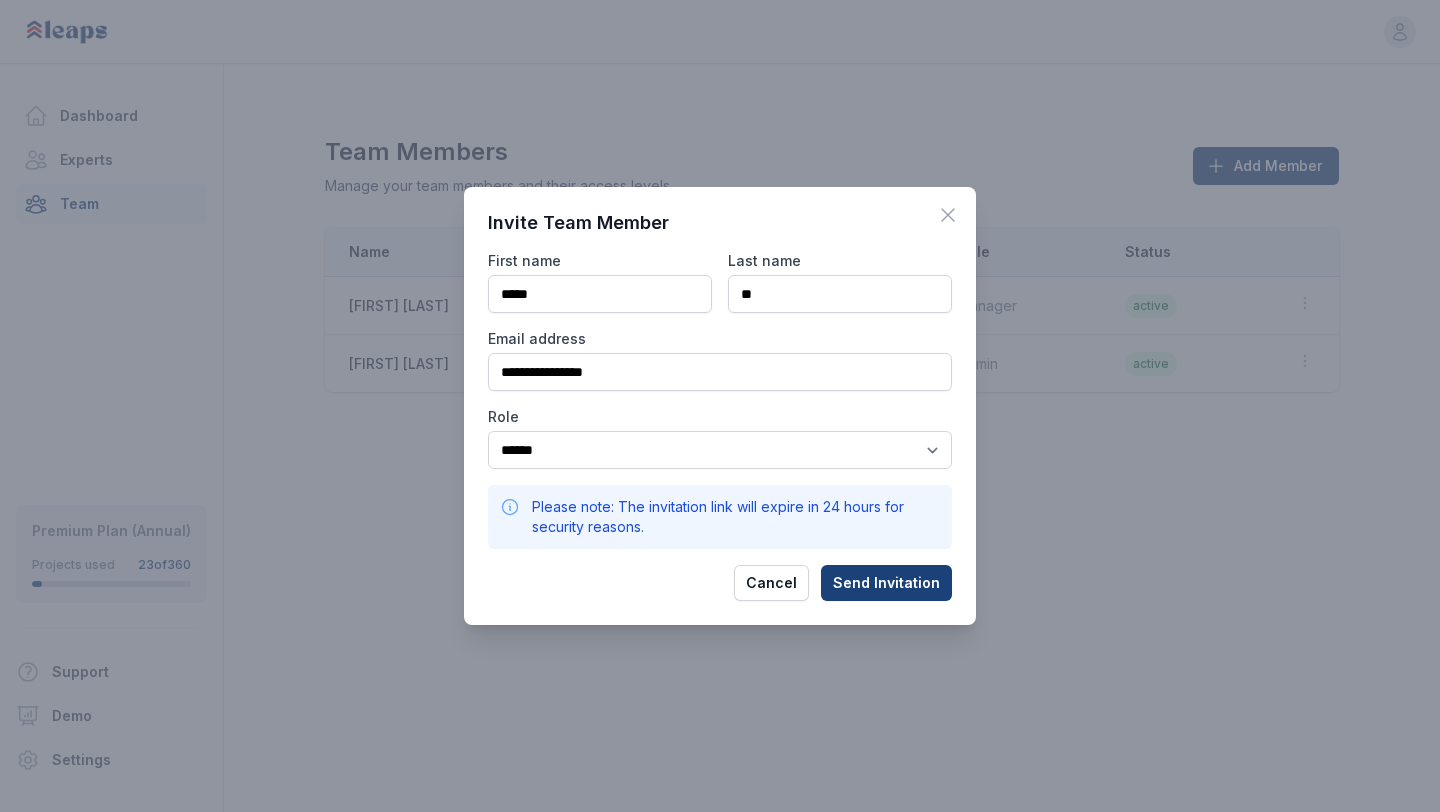 click on "Send Invitation" at bounding box center [886, 583] 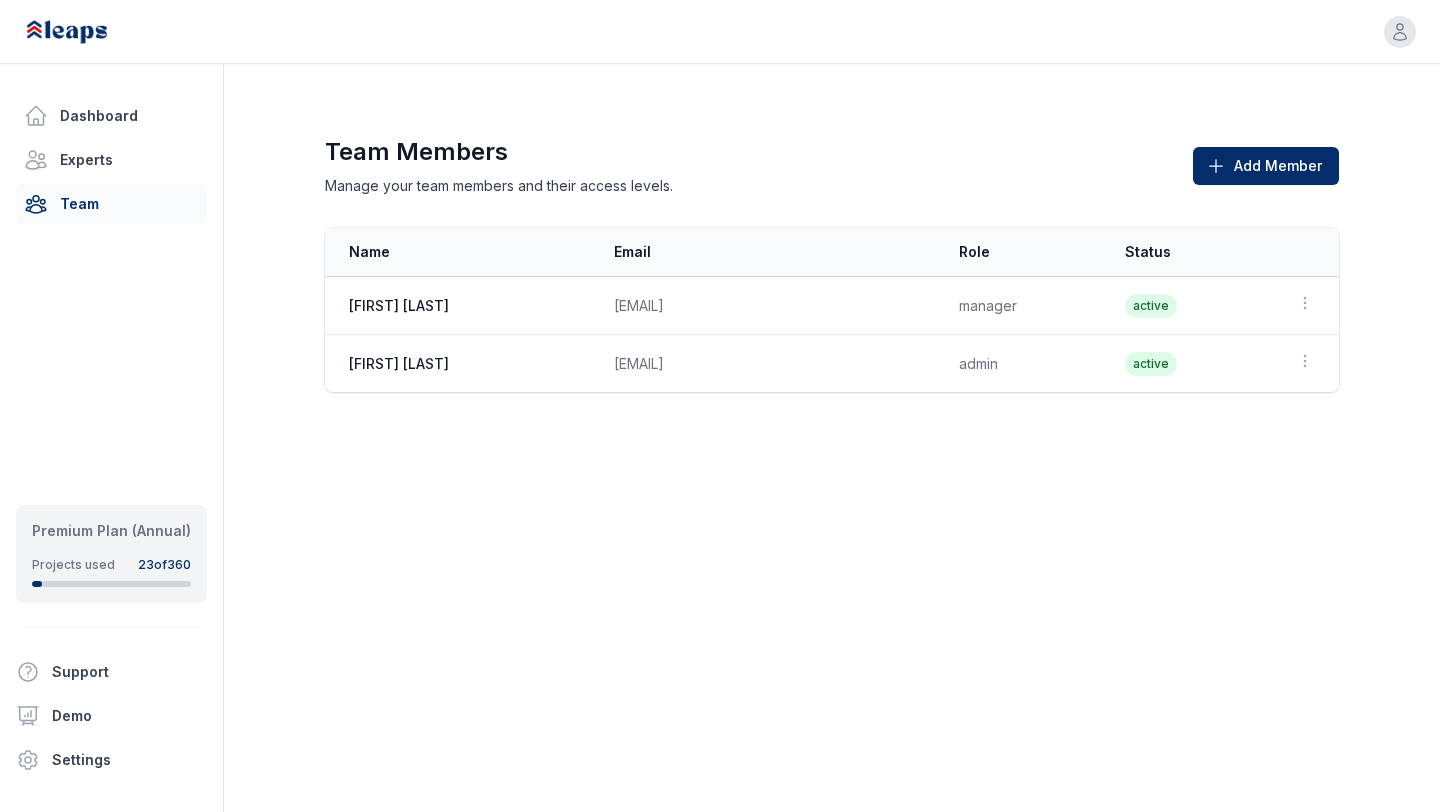 click on "Dashboard Experts Team Premium Plan (Annual) Projects used 23  of  360 Support Demo Settings" at bounding box center (112, 406) 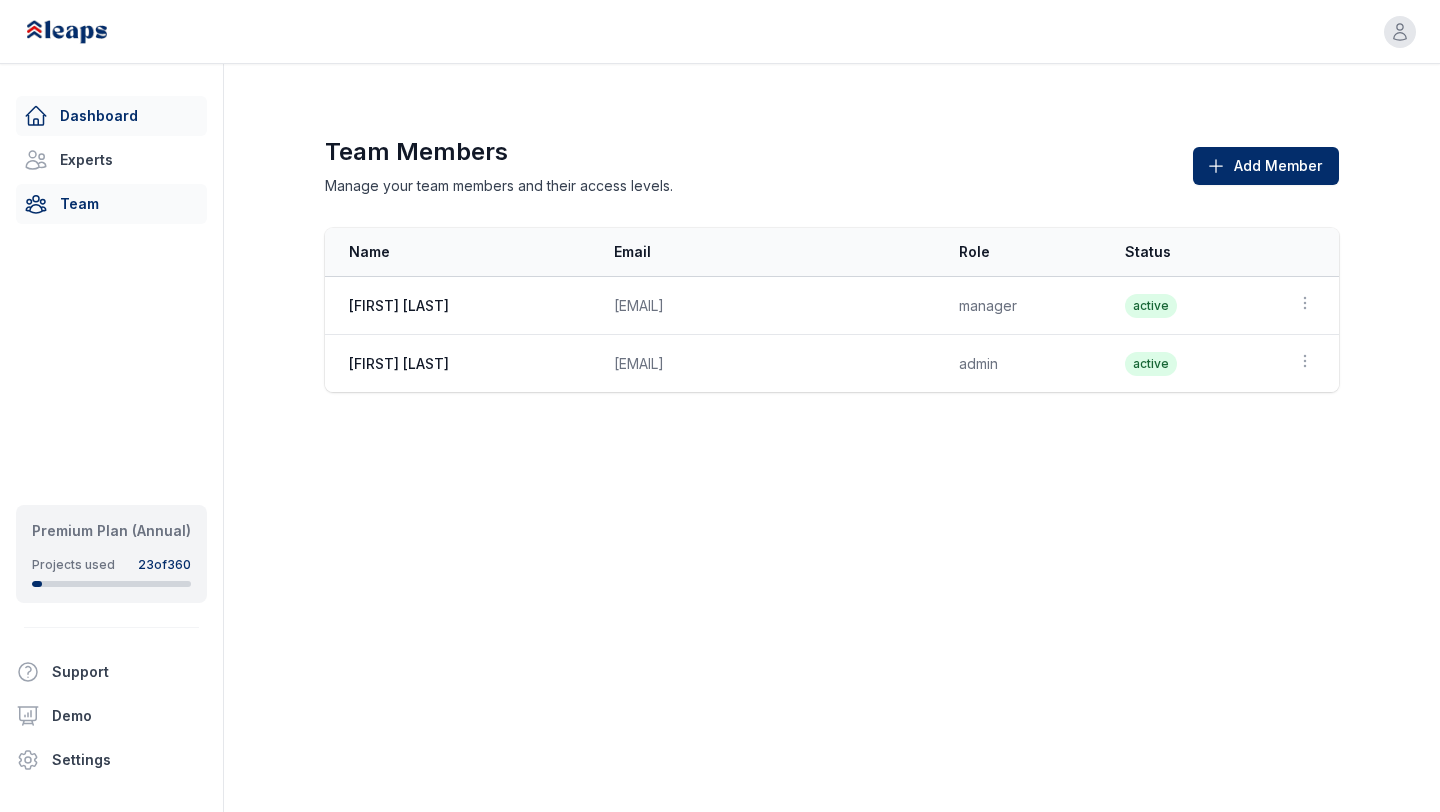 click on "Dashboard" at bounding box center [111, 116] 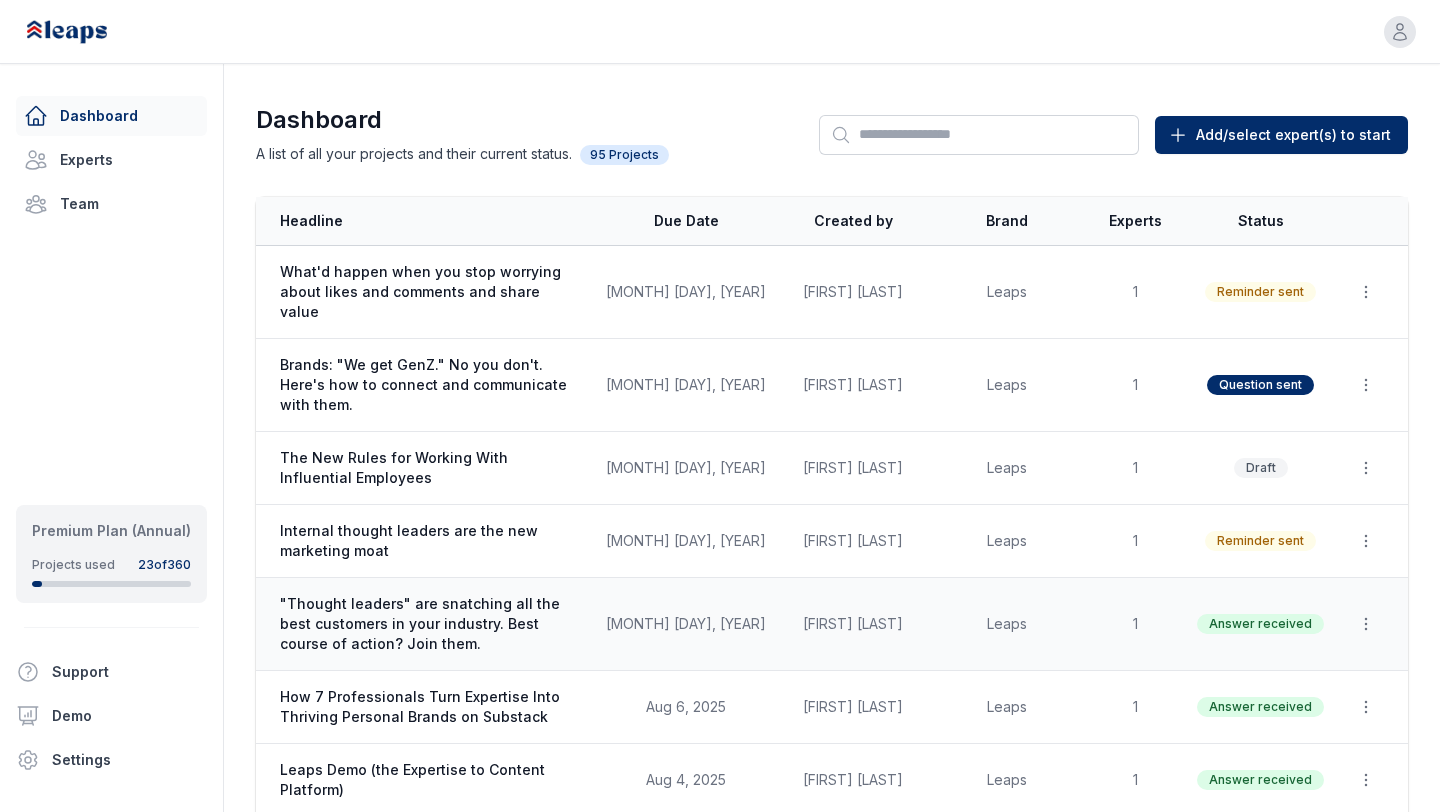 click on ""Thought leaders" are snatching all the best customers in your industry. Best course of action? Join them." at bounding box center [431, 624] 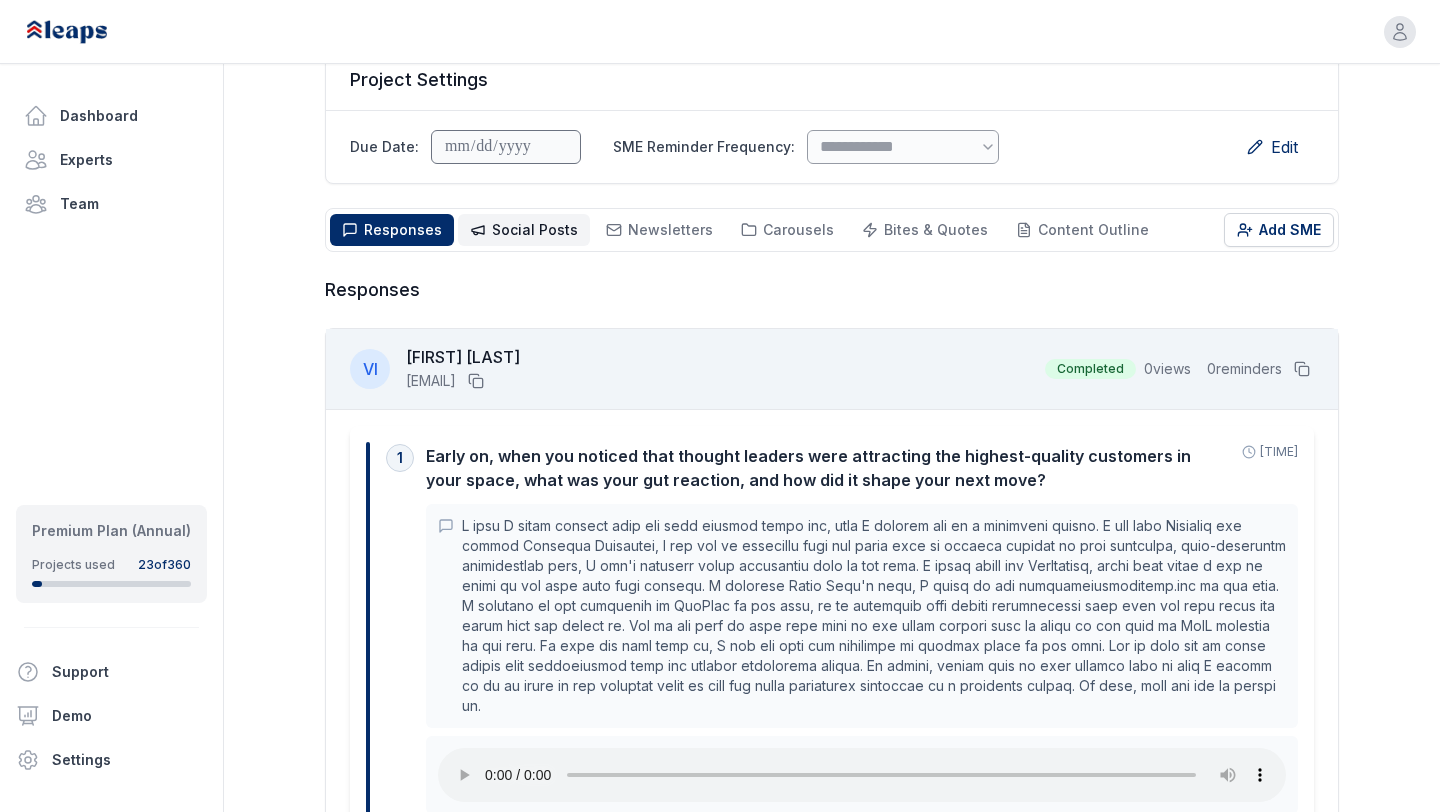 click on "Social Posts" at bounding box center [535, 229] 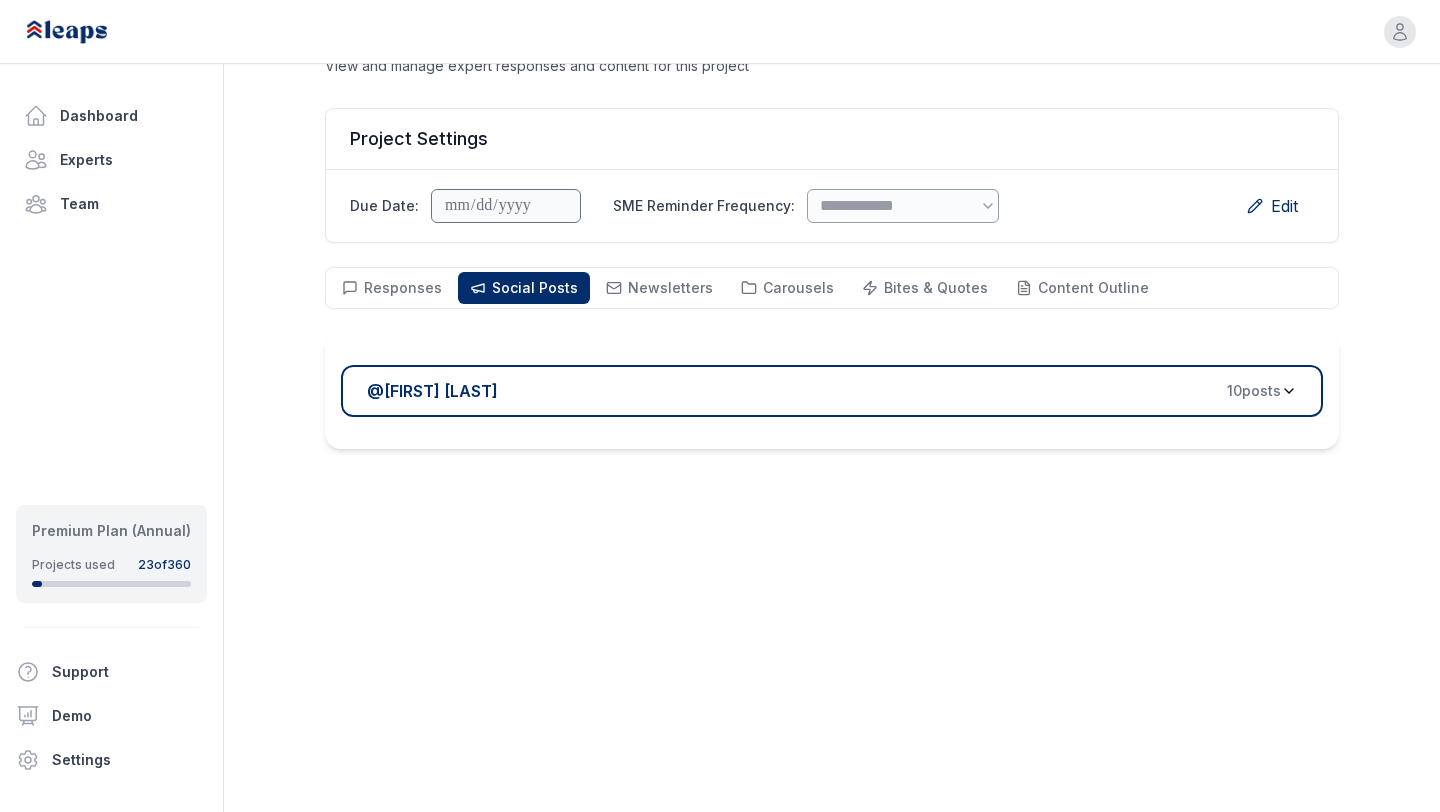 click on "@ [FIRST] [LAST] 10  post s" at bounding box center (824, 391) 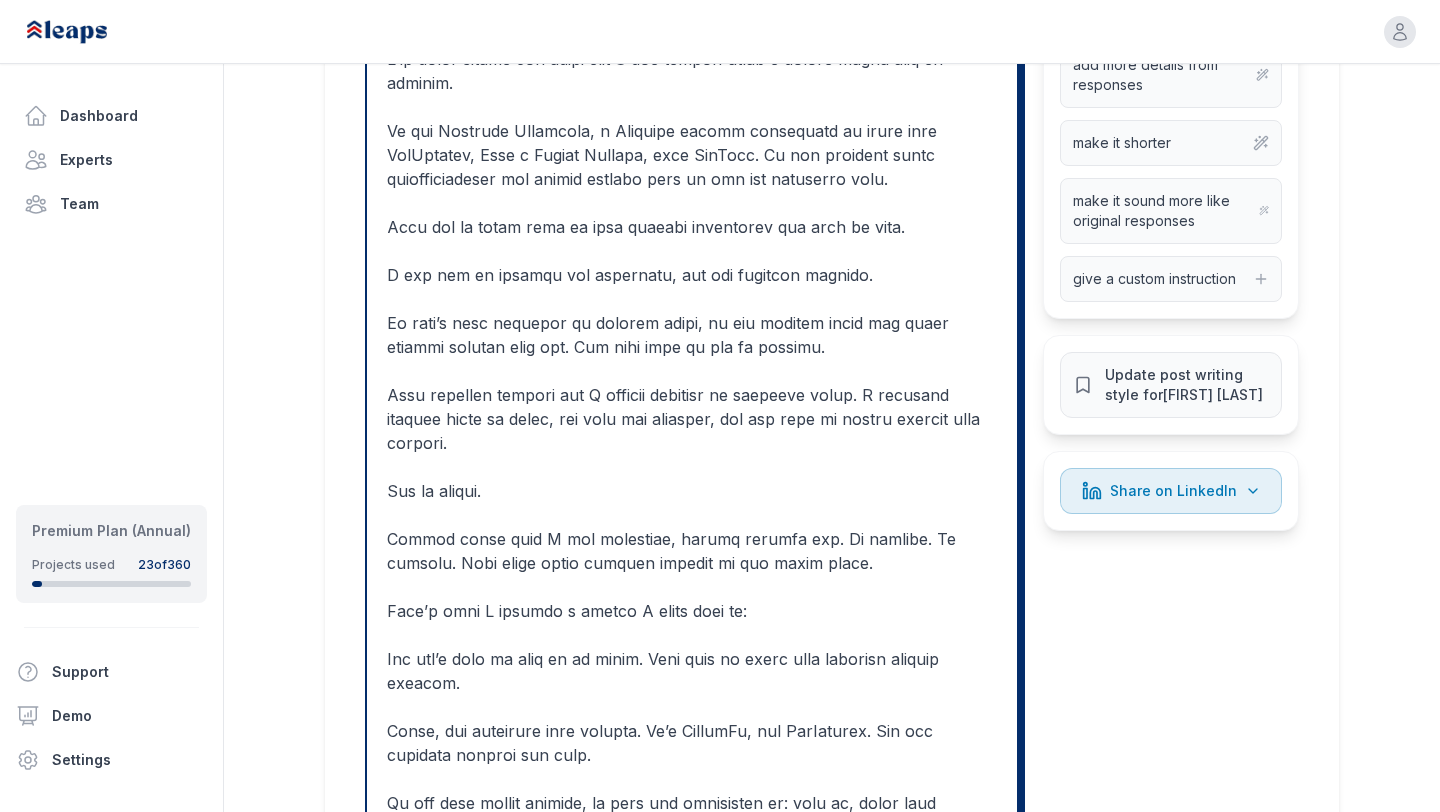 scroll, scrollTop: 675, scrollLeft: 0, axis: vertical 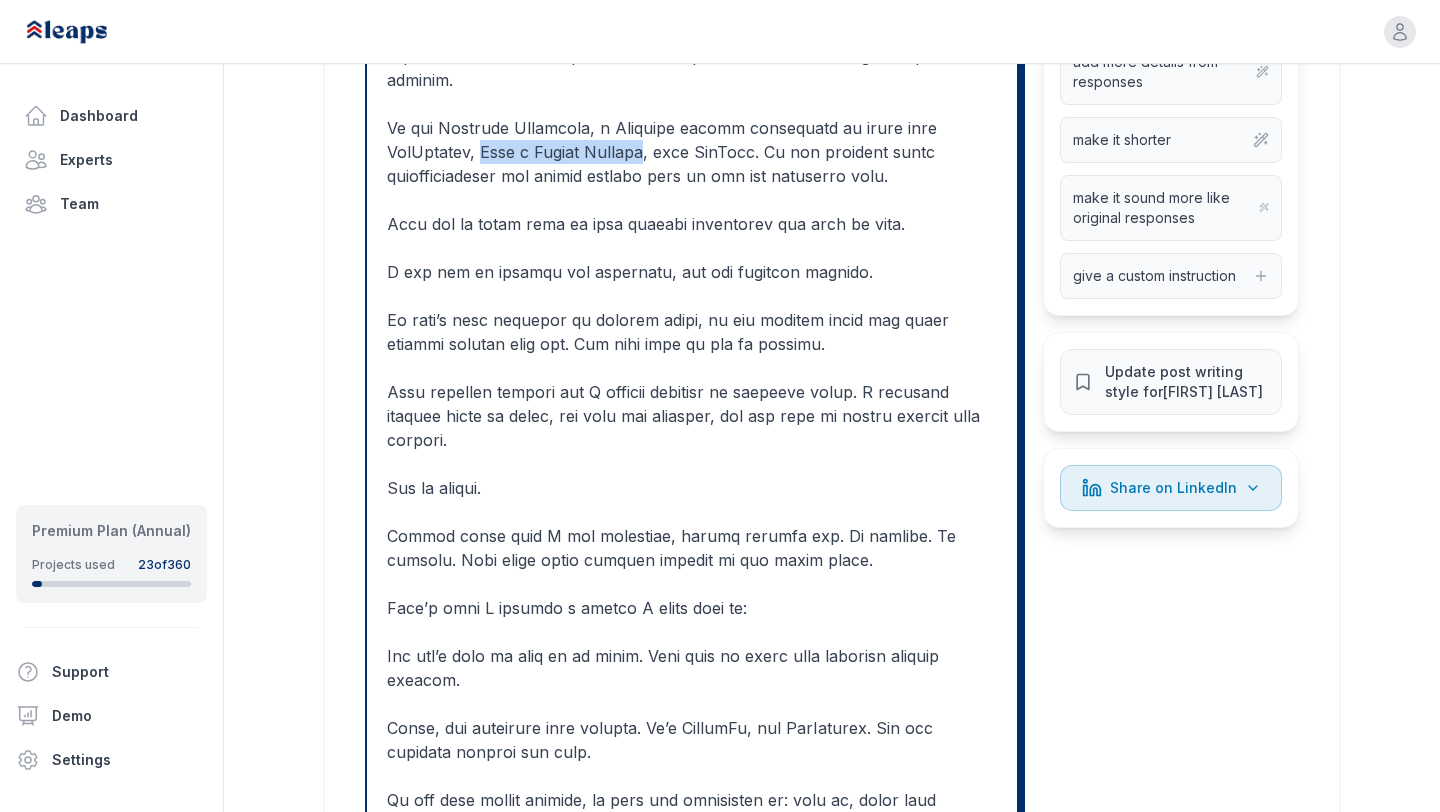 drag, startPoint x: 547, startPoint y: 127, endPoint x: 387, endPoint y: 131, distance: 160.04999 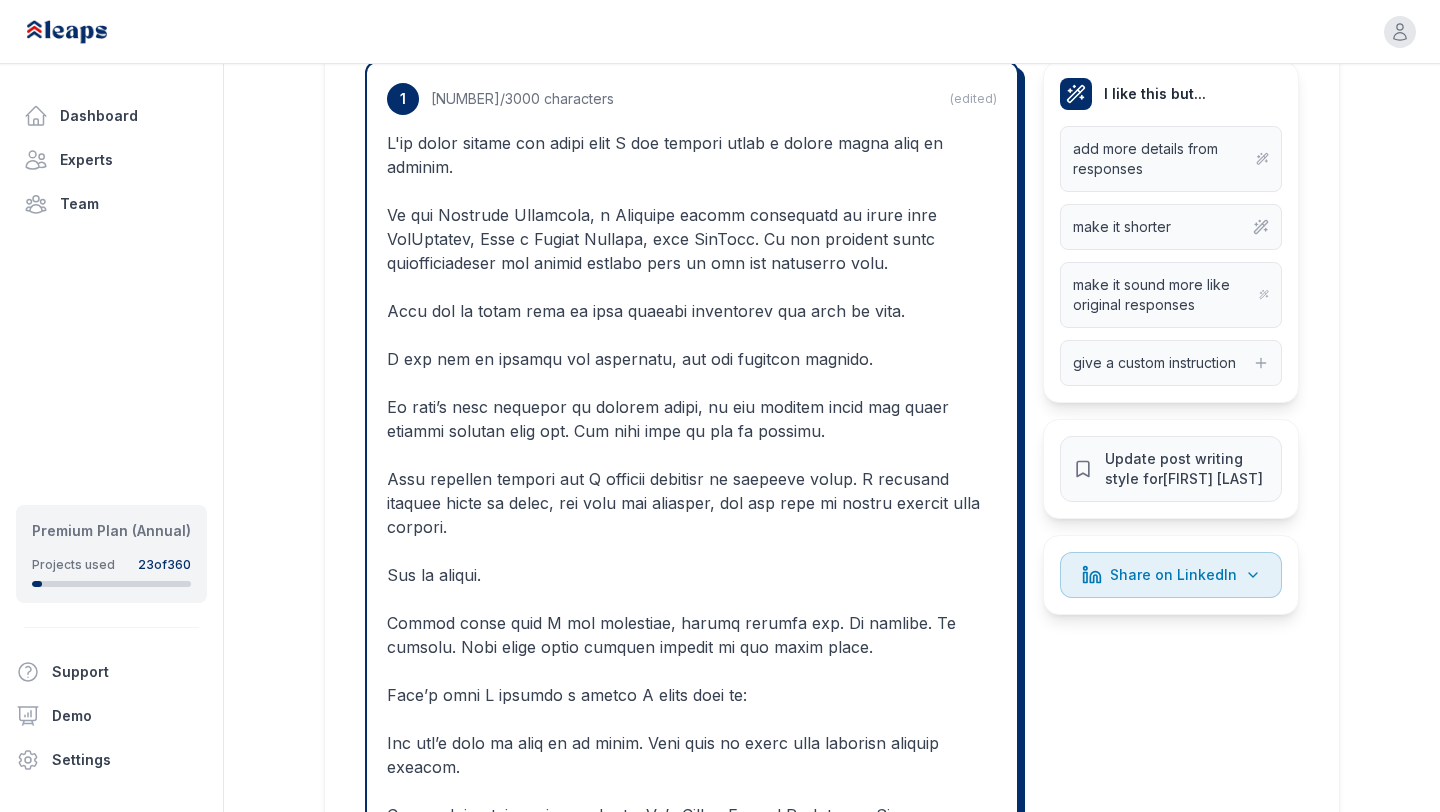 scroll, scrollTop: 581, scrollLeft: 0, axis: vertical 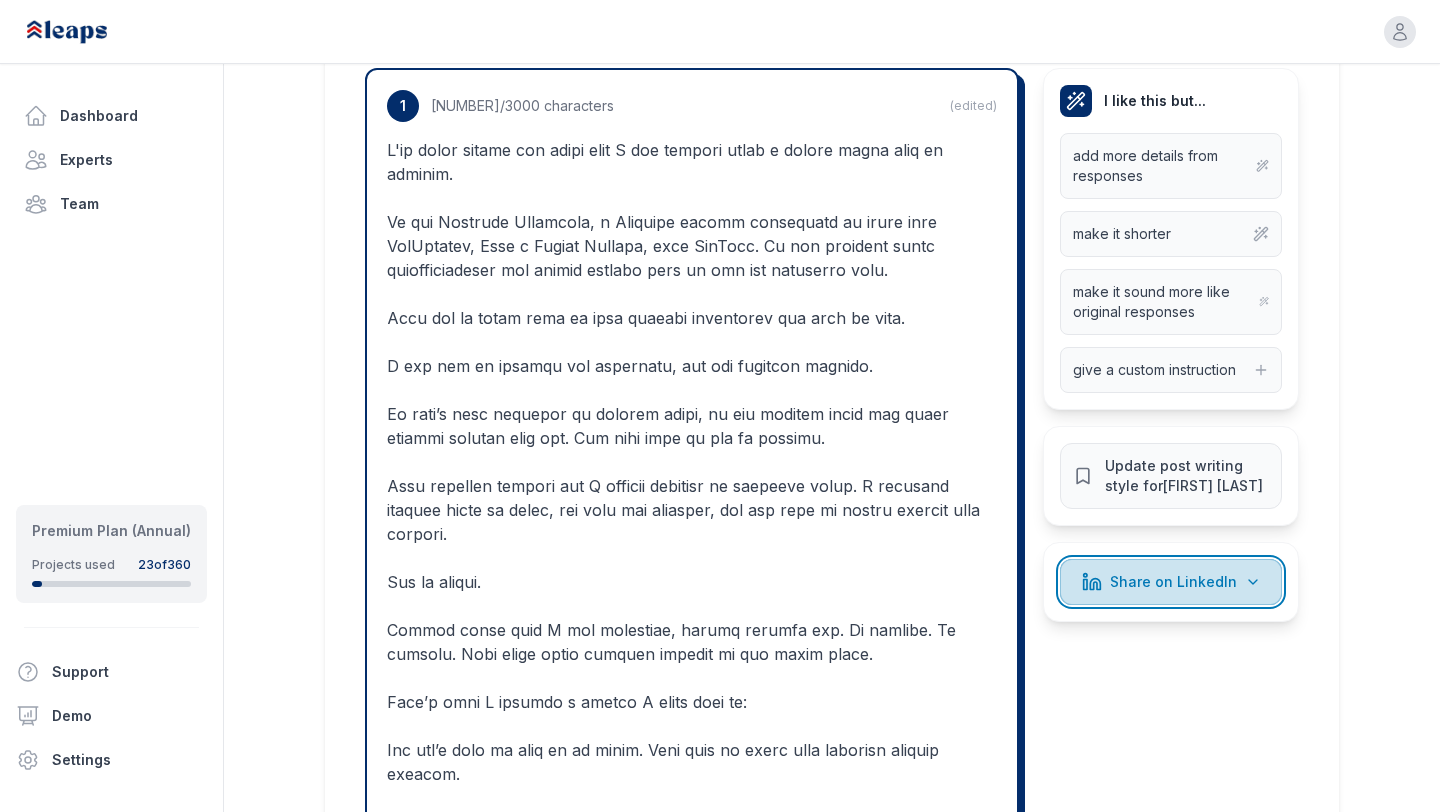 click on "Share on LinkedIn" at bounding box center (1173, 582) 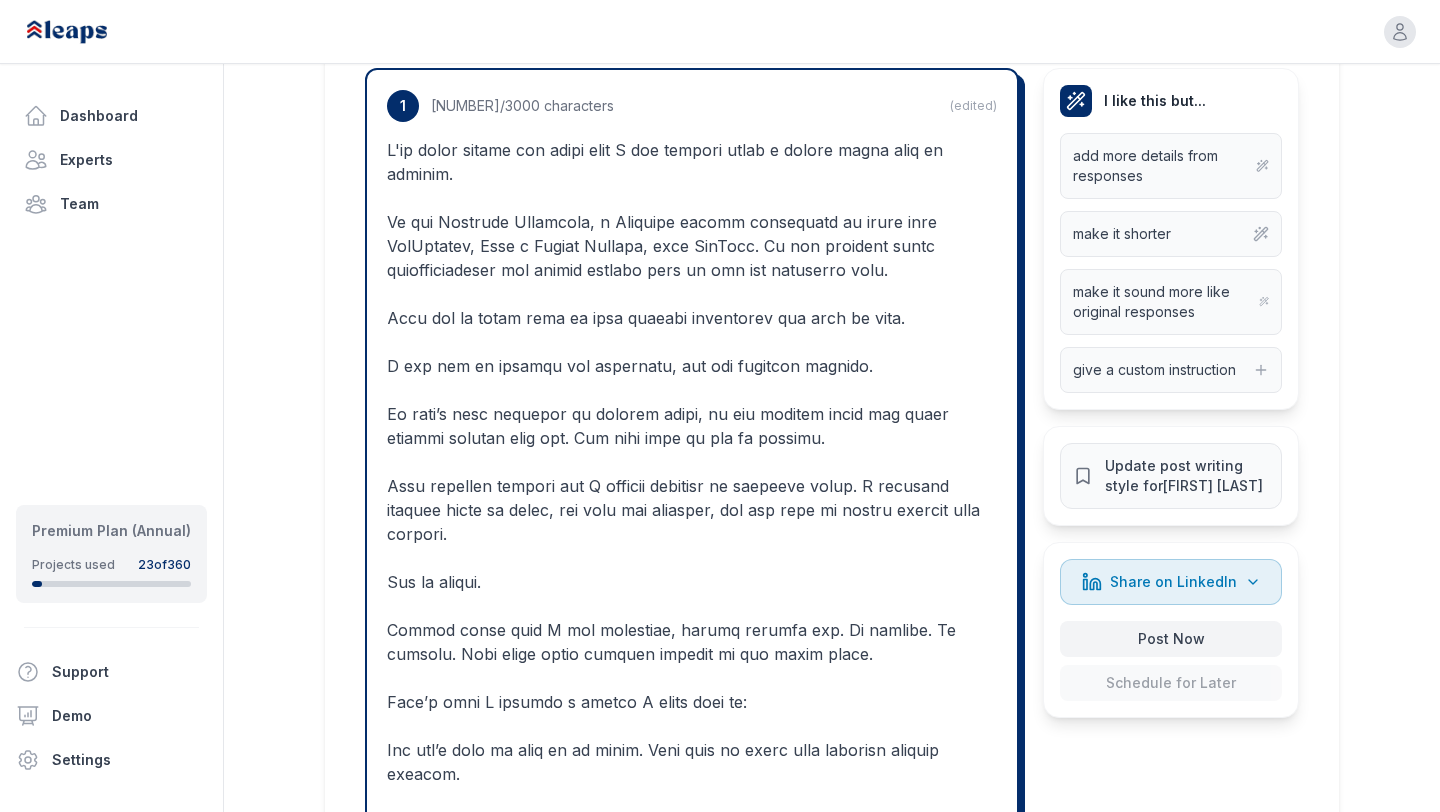 click on "**********" at bounding box center (832, 4619) 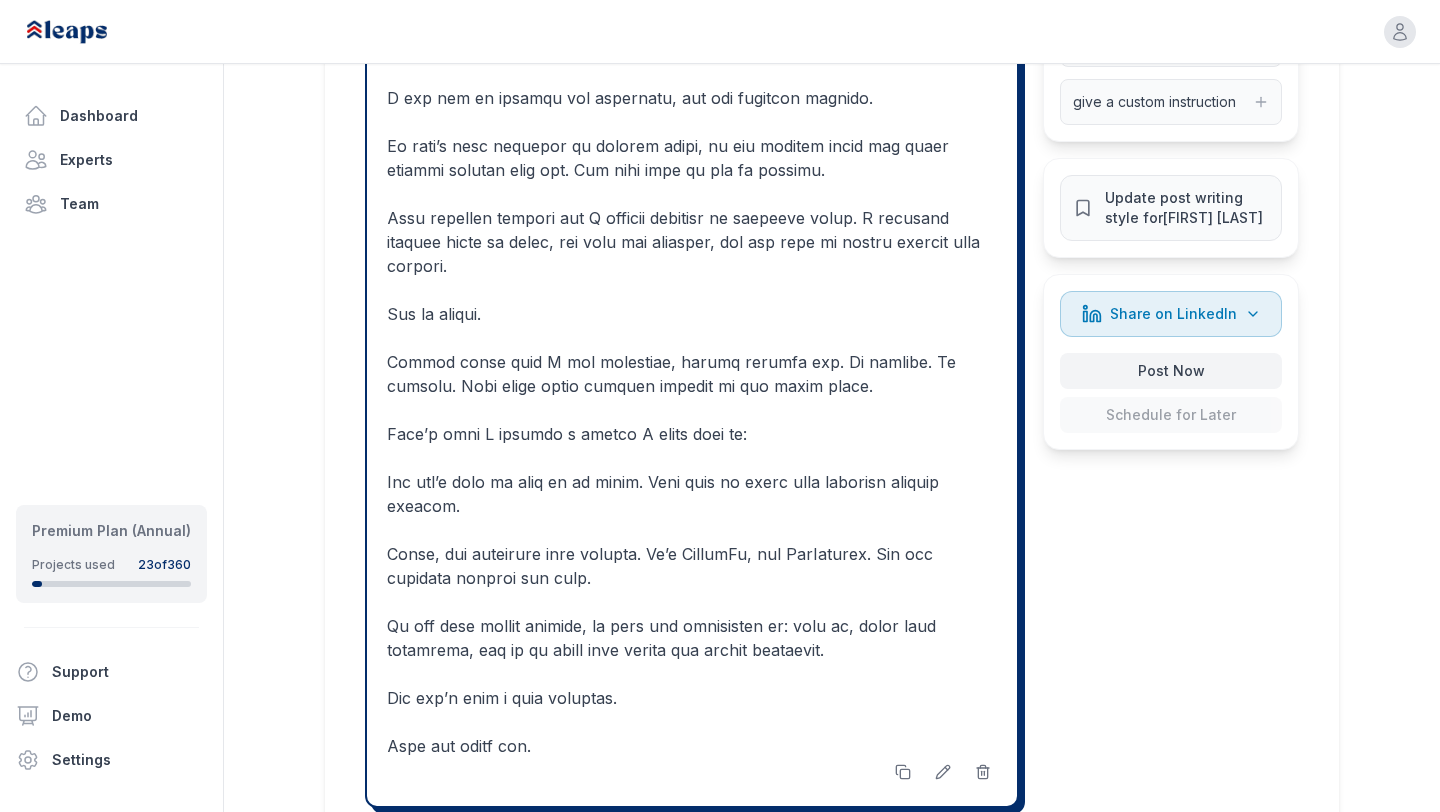 scroll, scrollTop: 856, scrollLeft: 0, axis: vertical 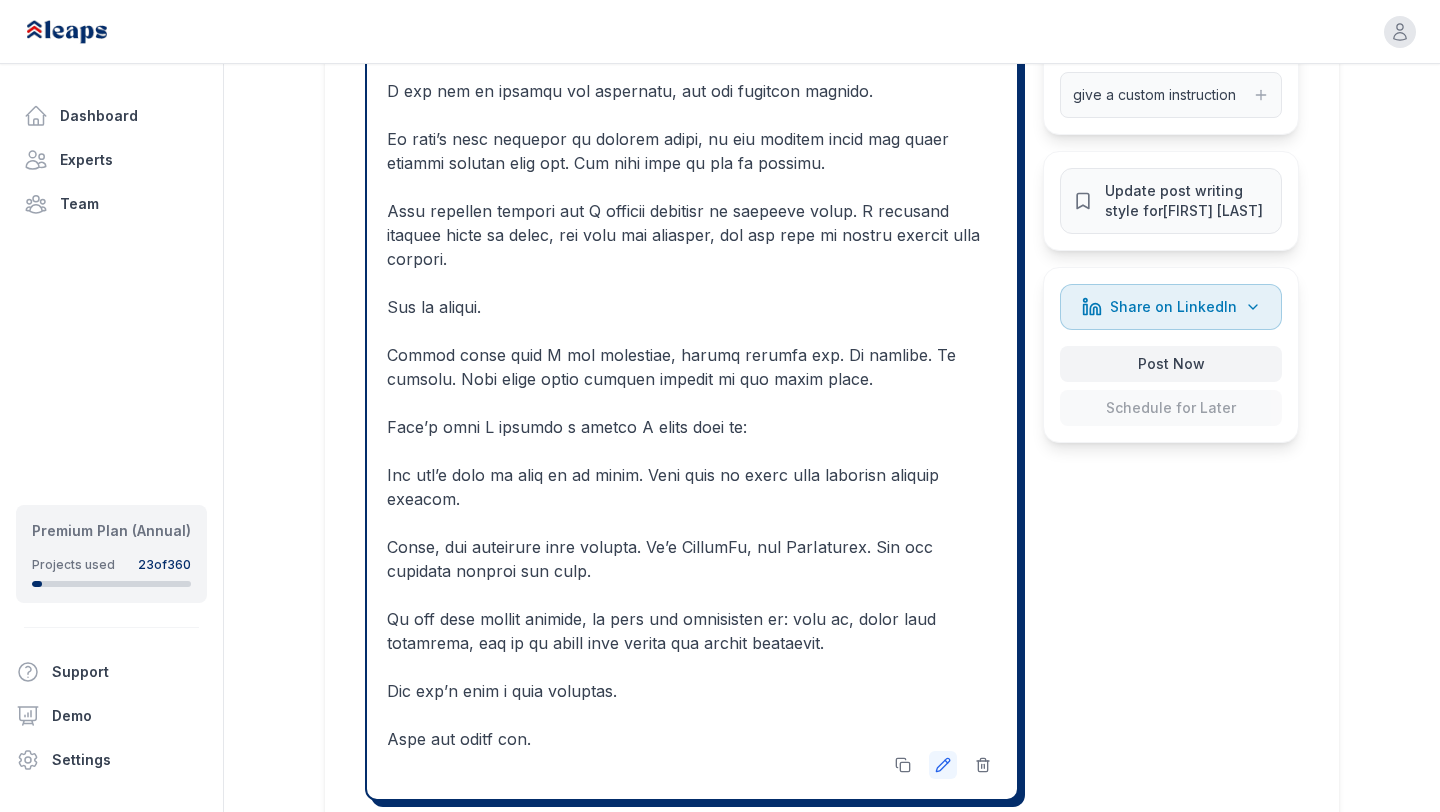 click 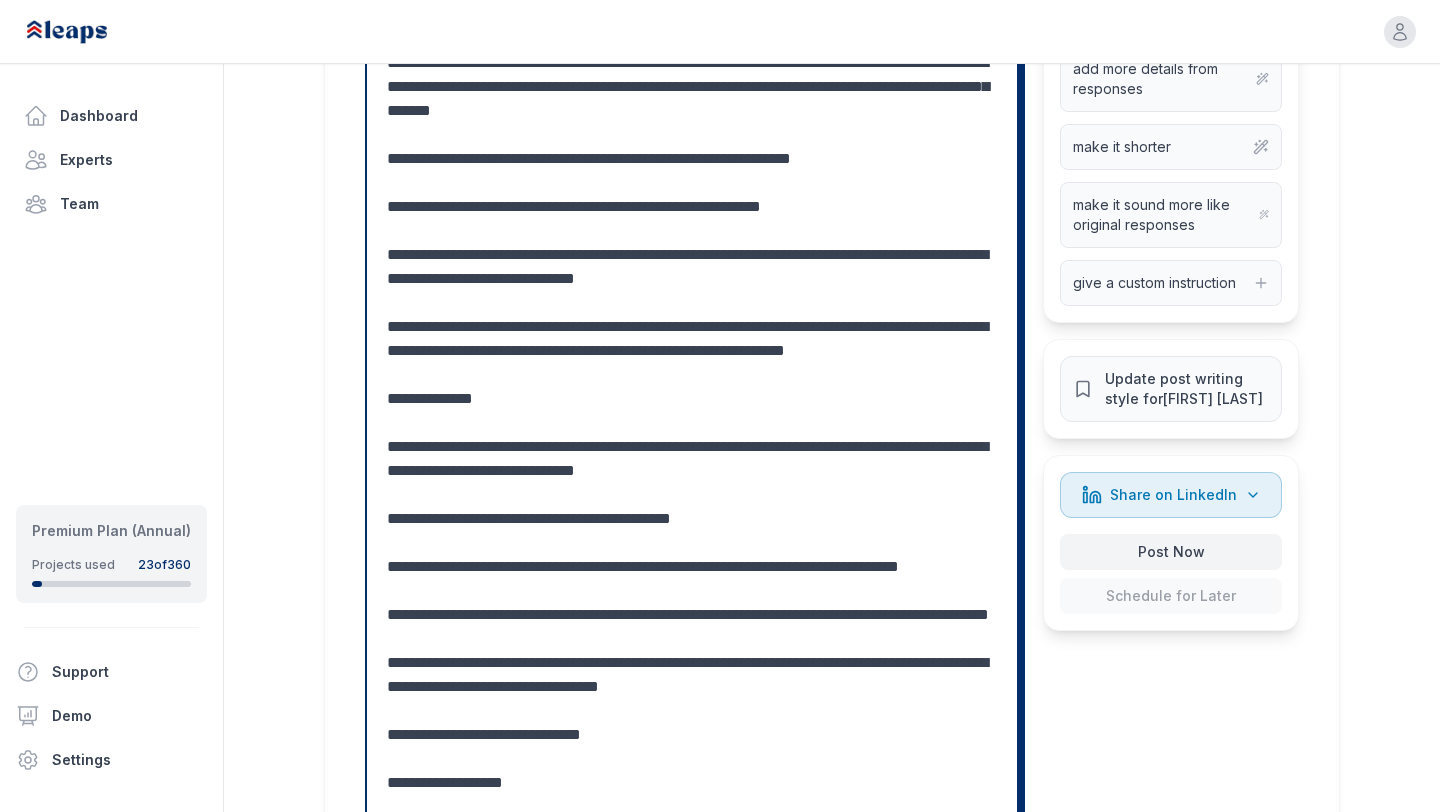 scroll, scrollTop: 686, scrollLeft: 0, axis: vertical 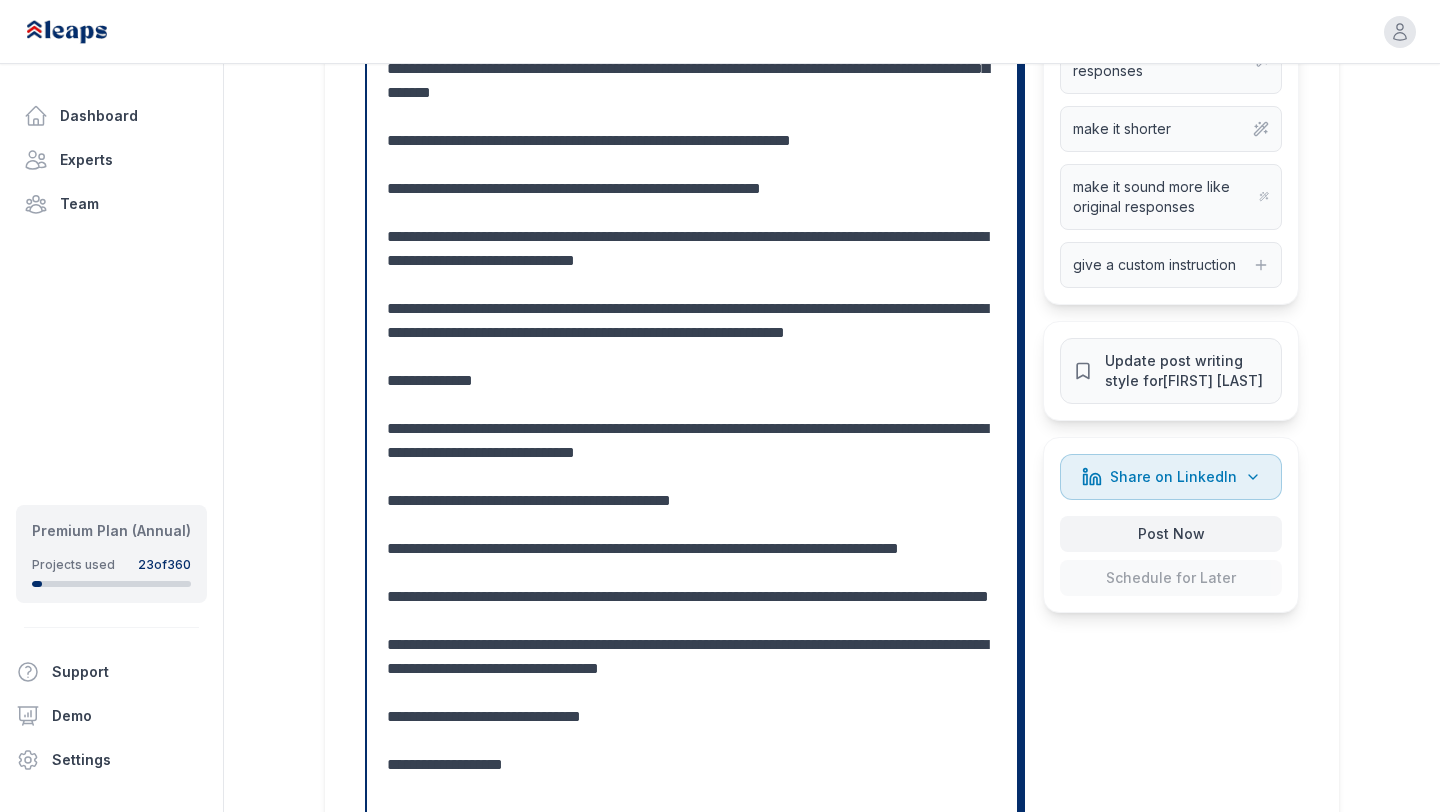 click at bounding box center [692, 417] 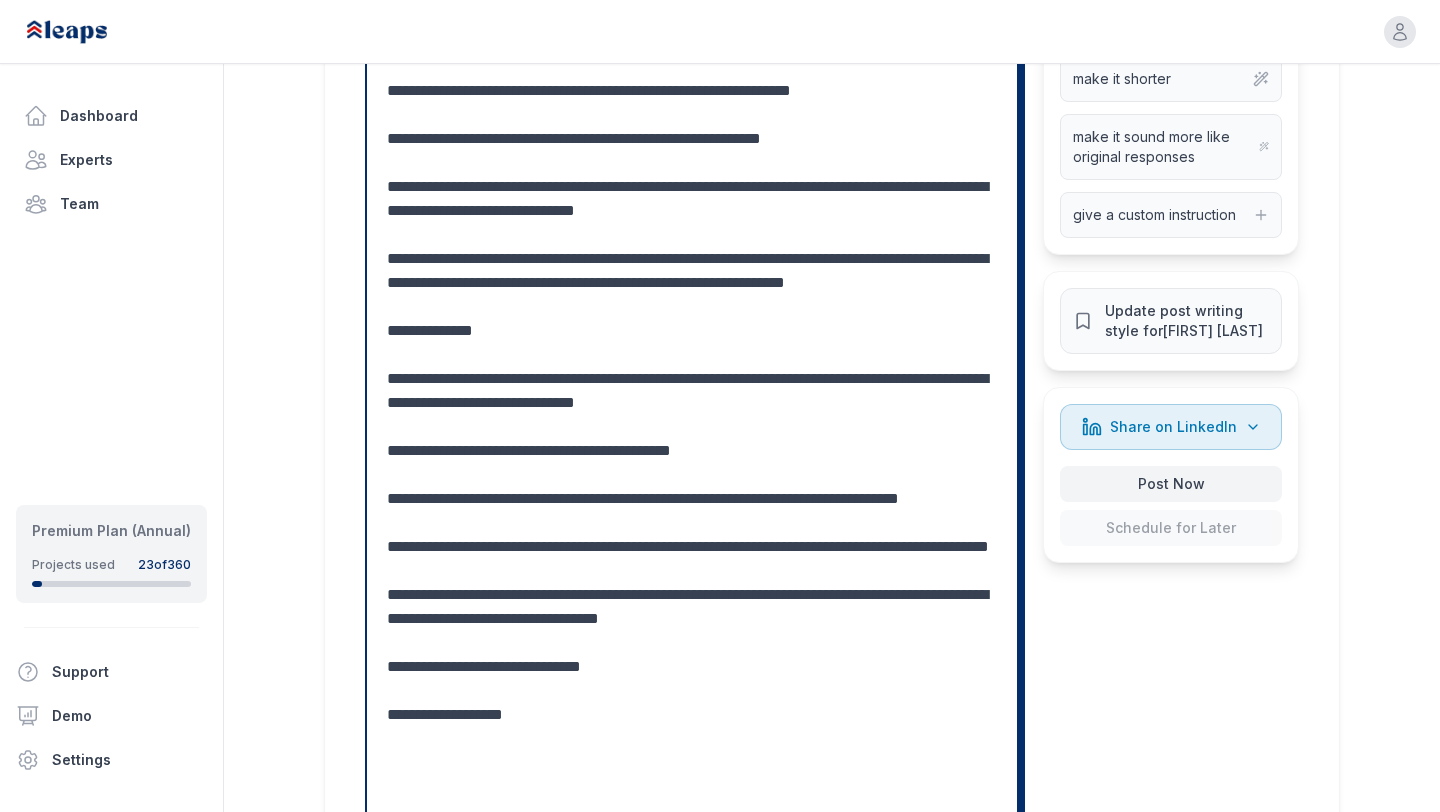 scroll, scrollTop: 745, scrollLeft: 0, axis: vertical 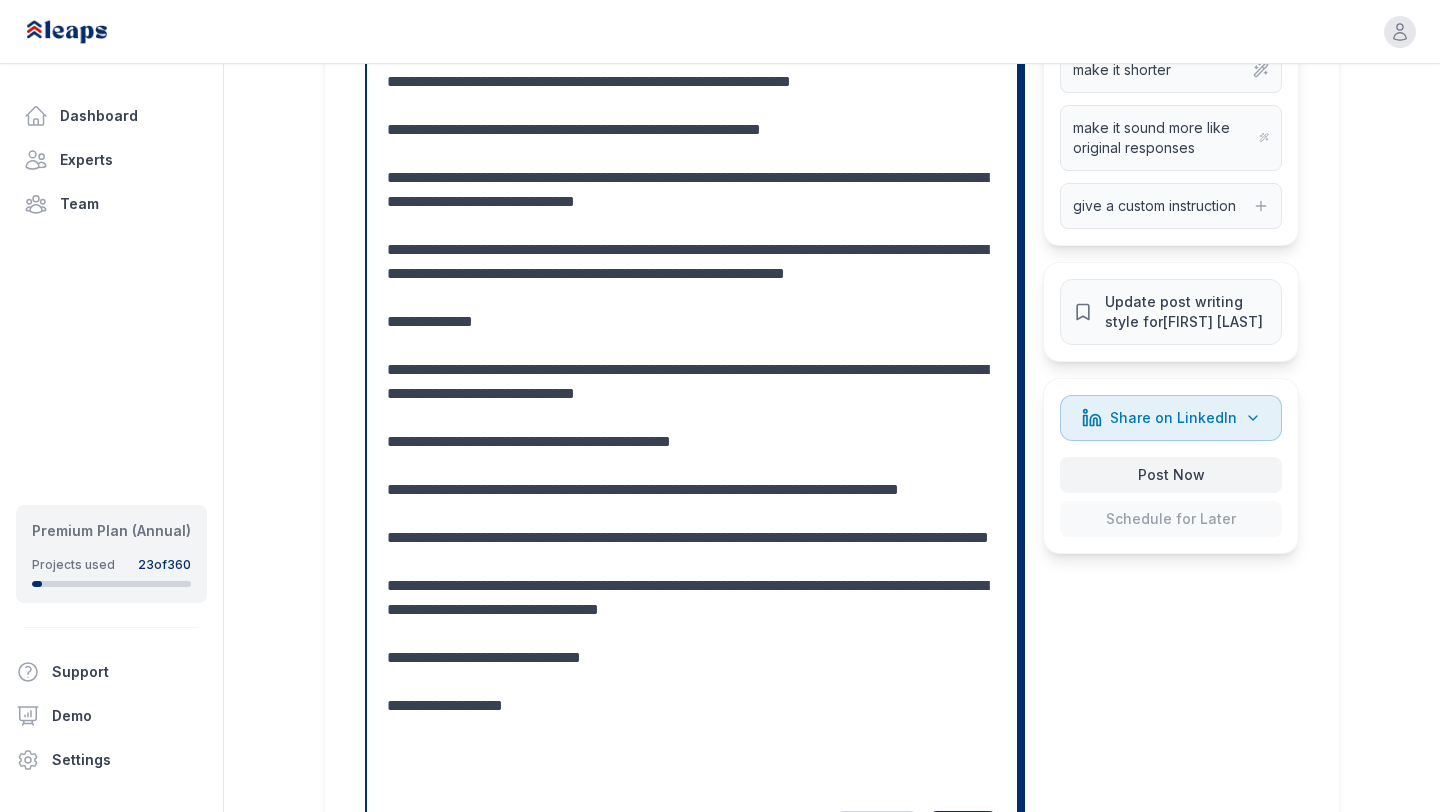 click at bounding box center [692, 358] 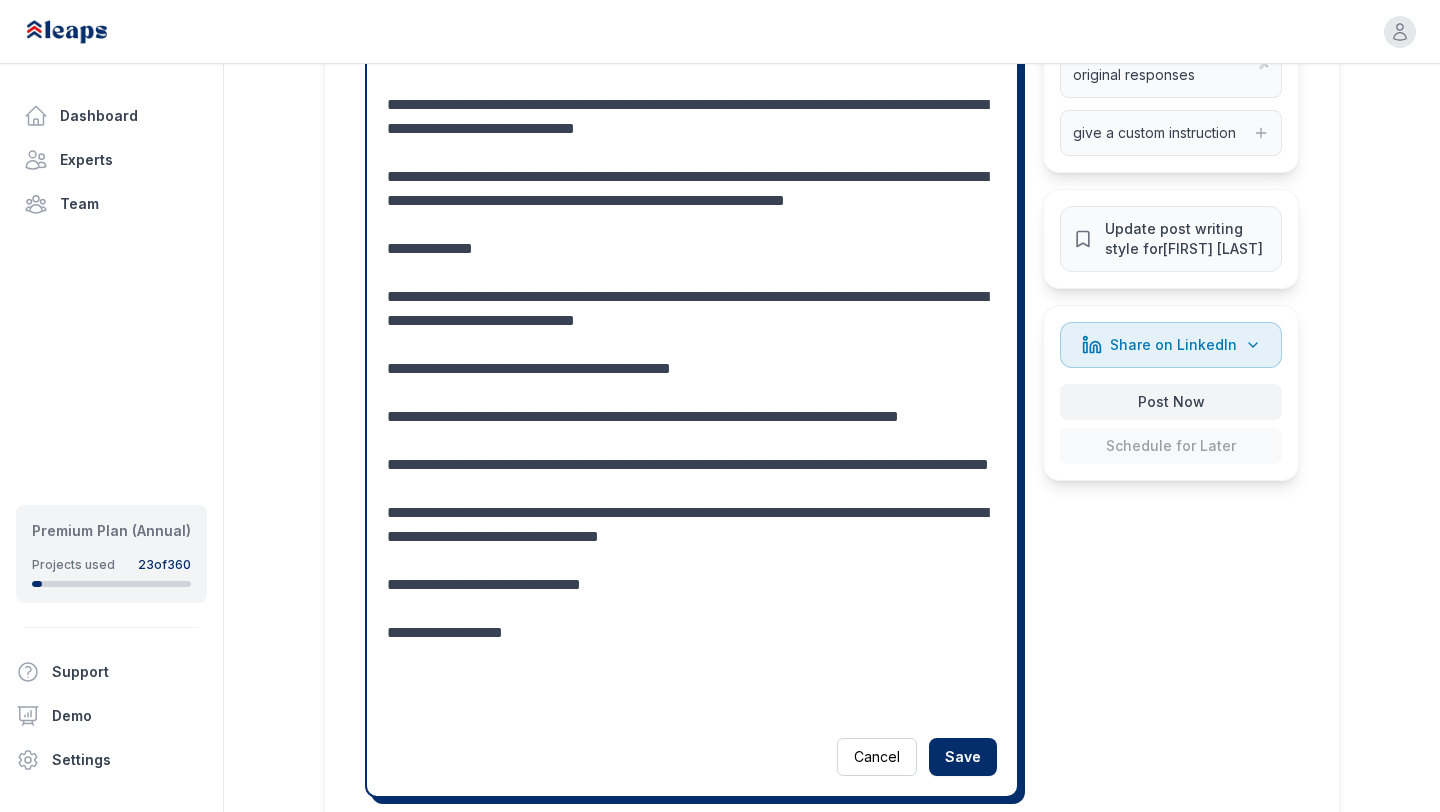 scroll, scrollTop: 821, scrollLeft: 0, axis: vertical 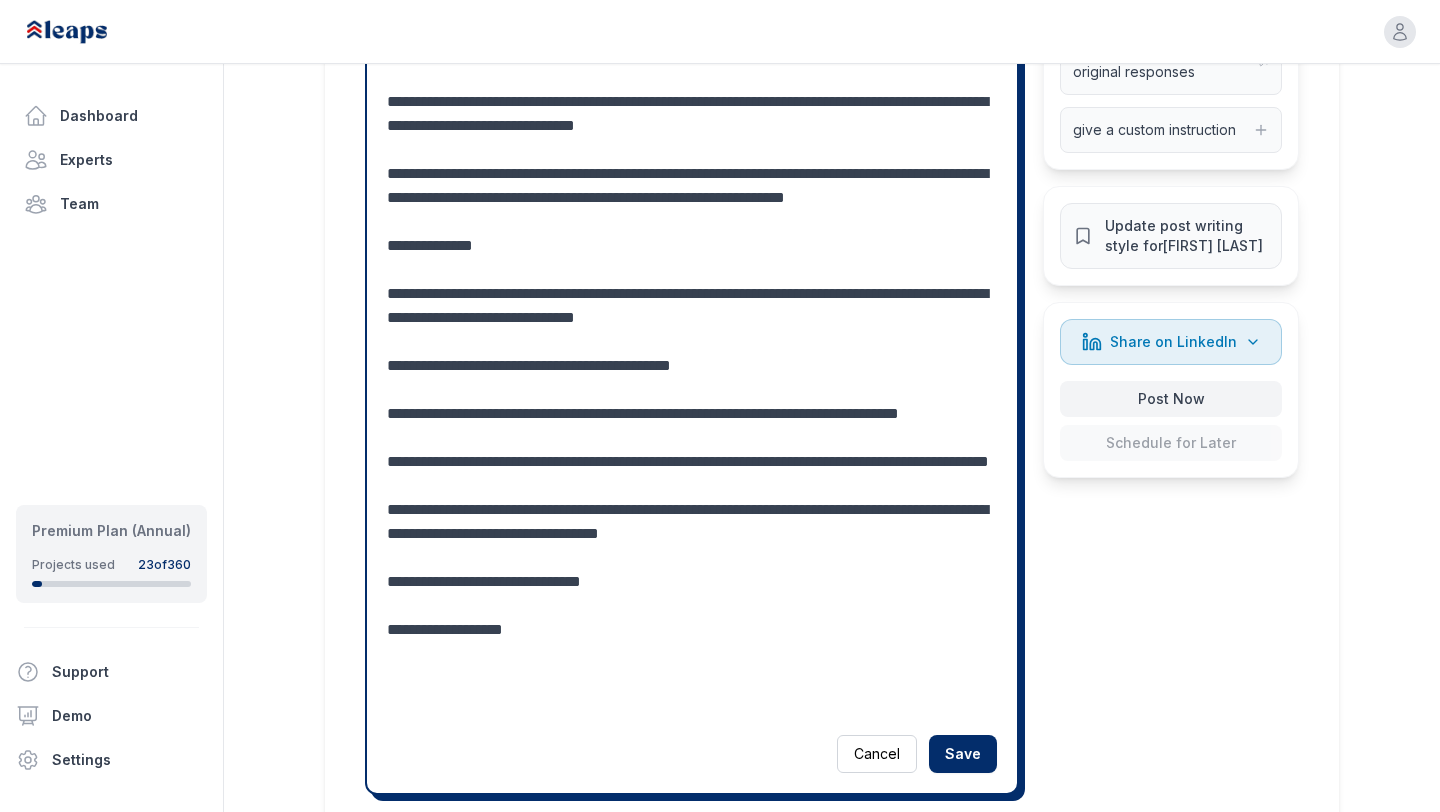 drag, startPoint x: 921, startPoint y: 317, endPoint x: 888, endPoint y: 317, distance: 33 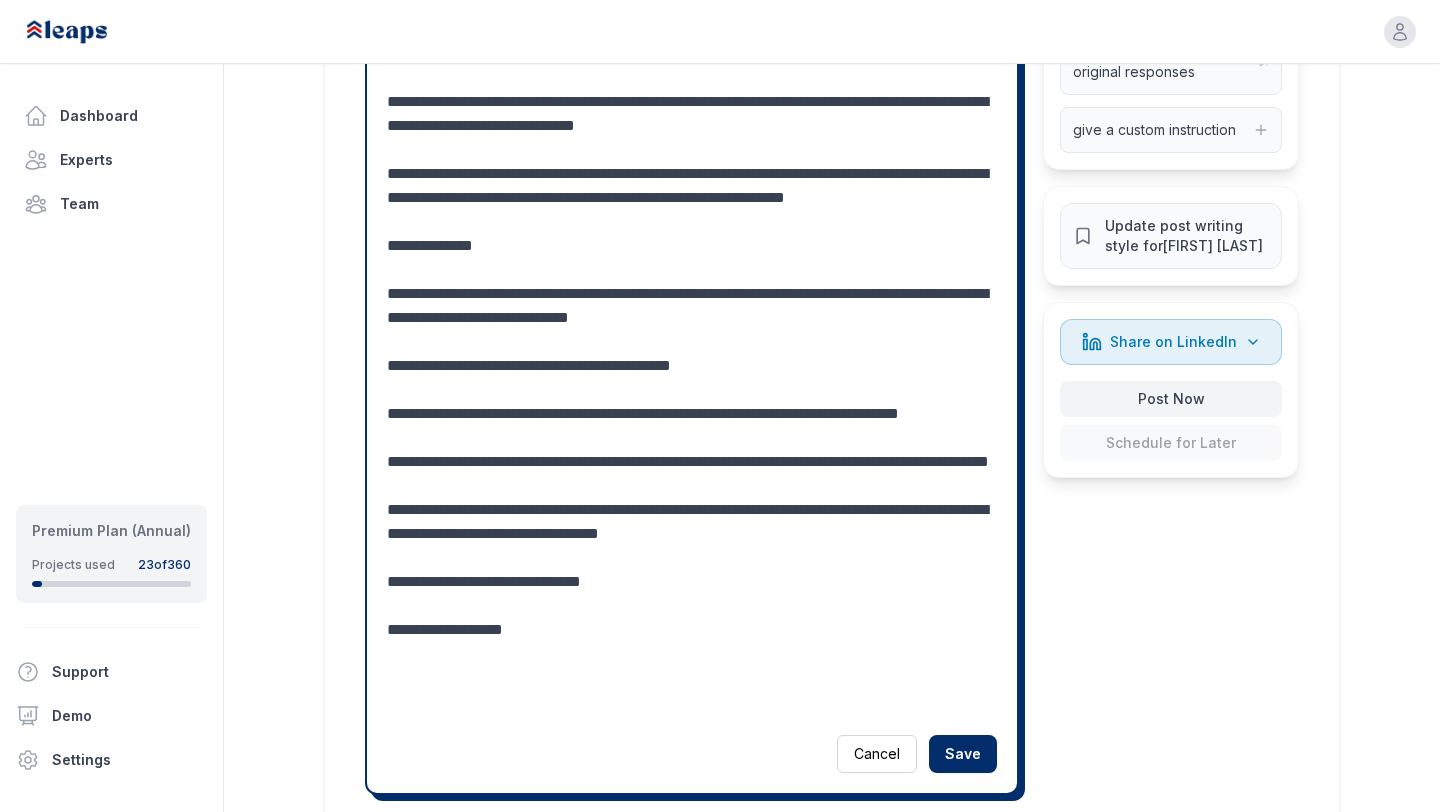 click at bounding box center (692, 282) 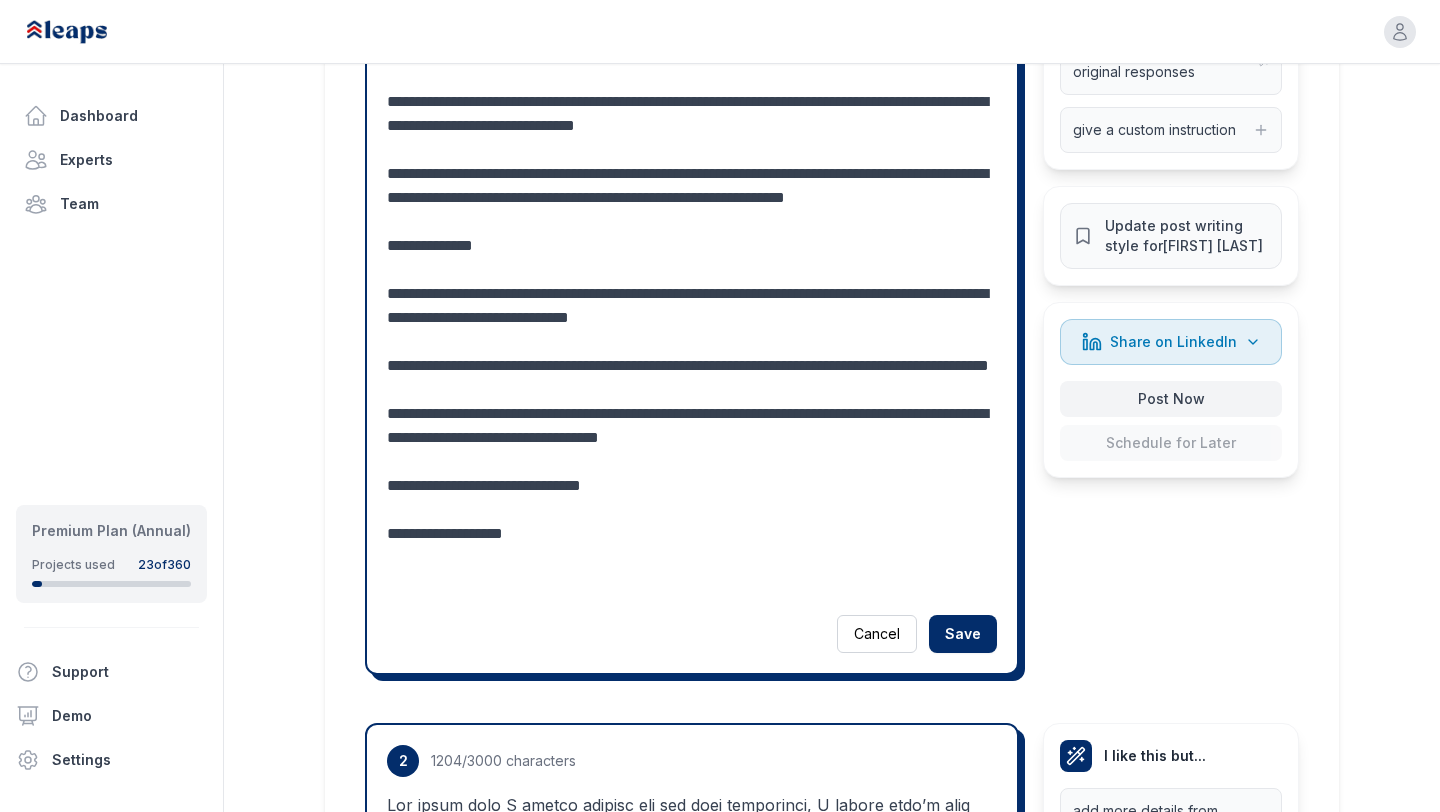 click at bounding box center [692, 222] 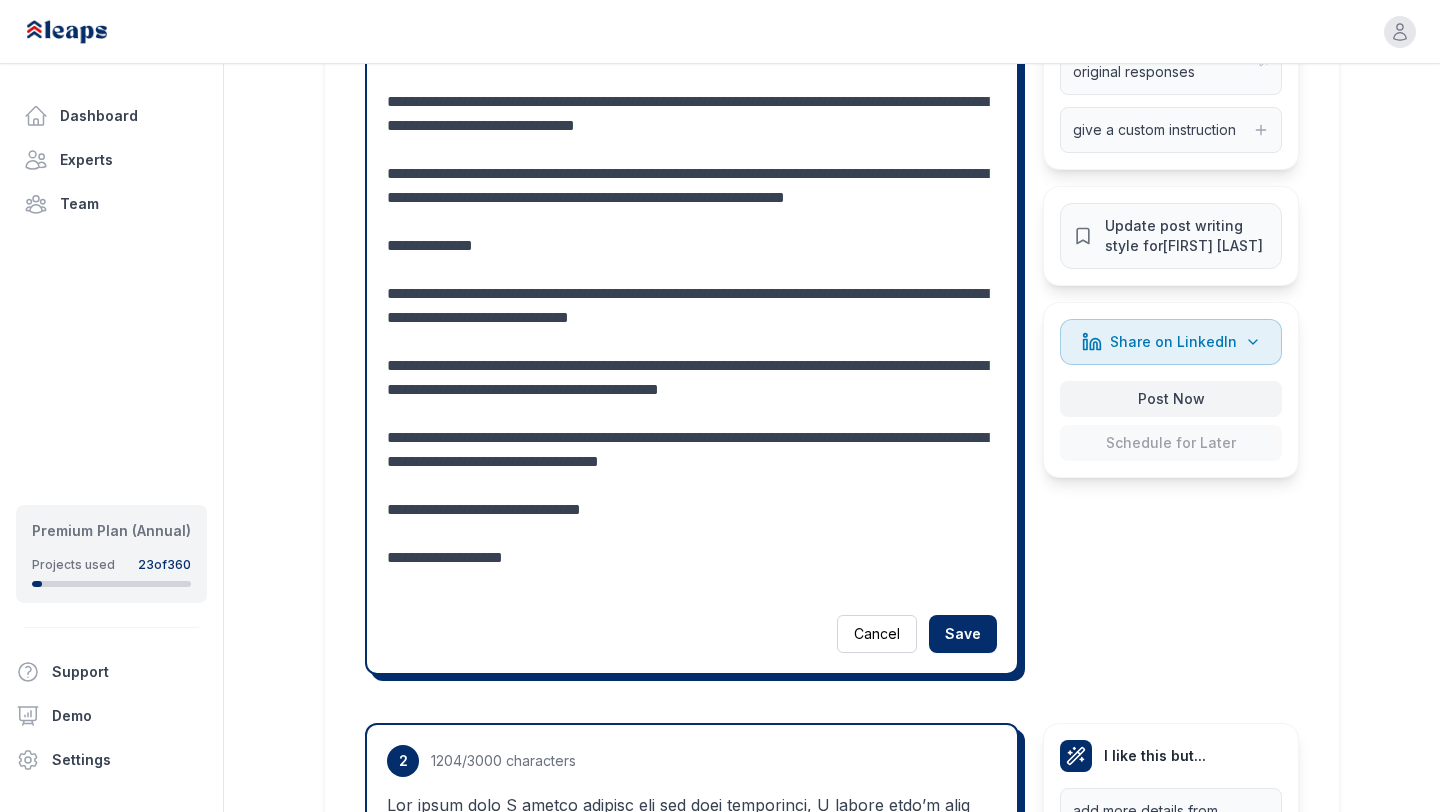 click at bounding box center [692, 222] 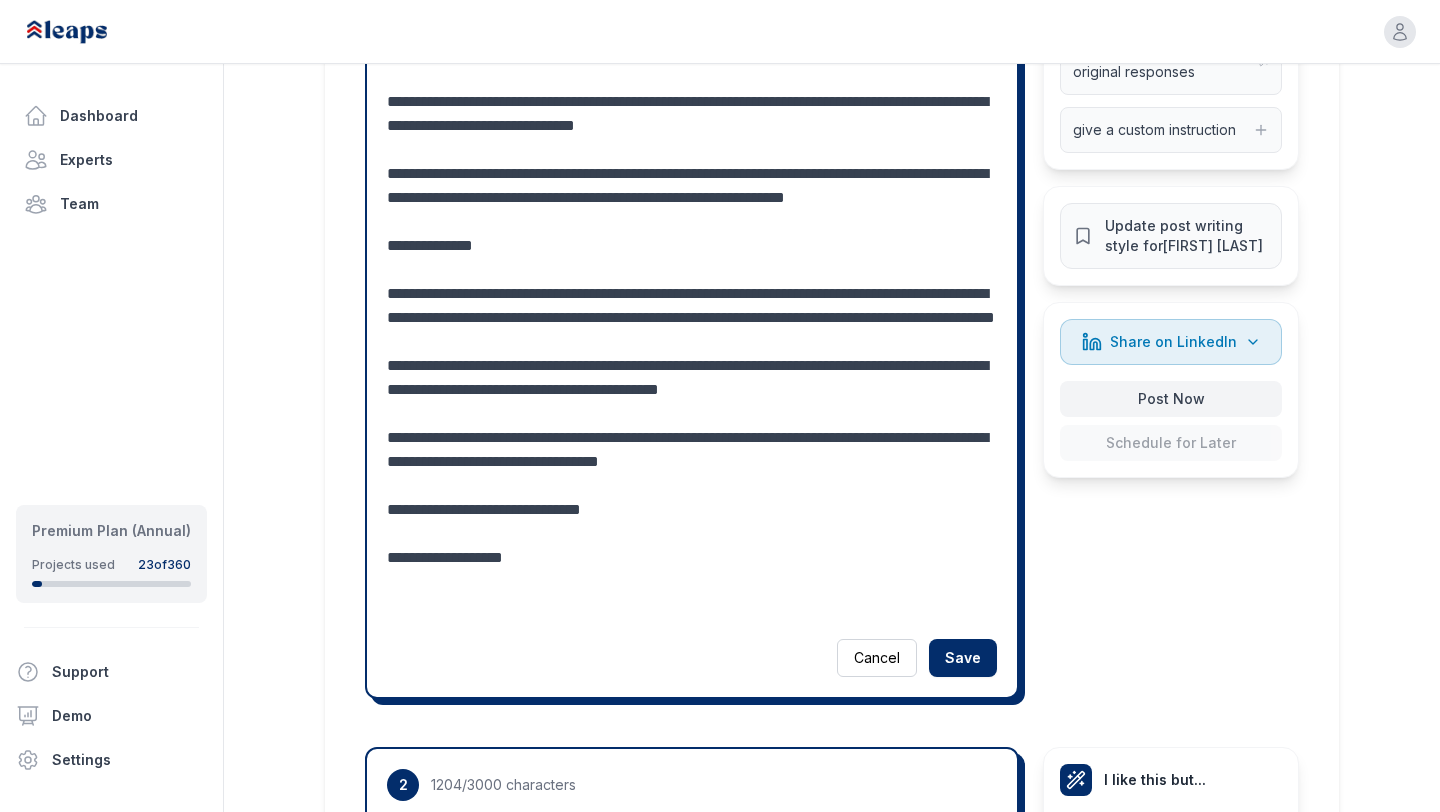 click at bounding box center (692, 234) 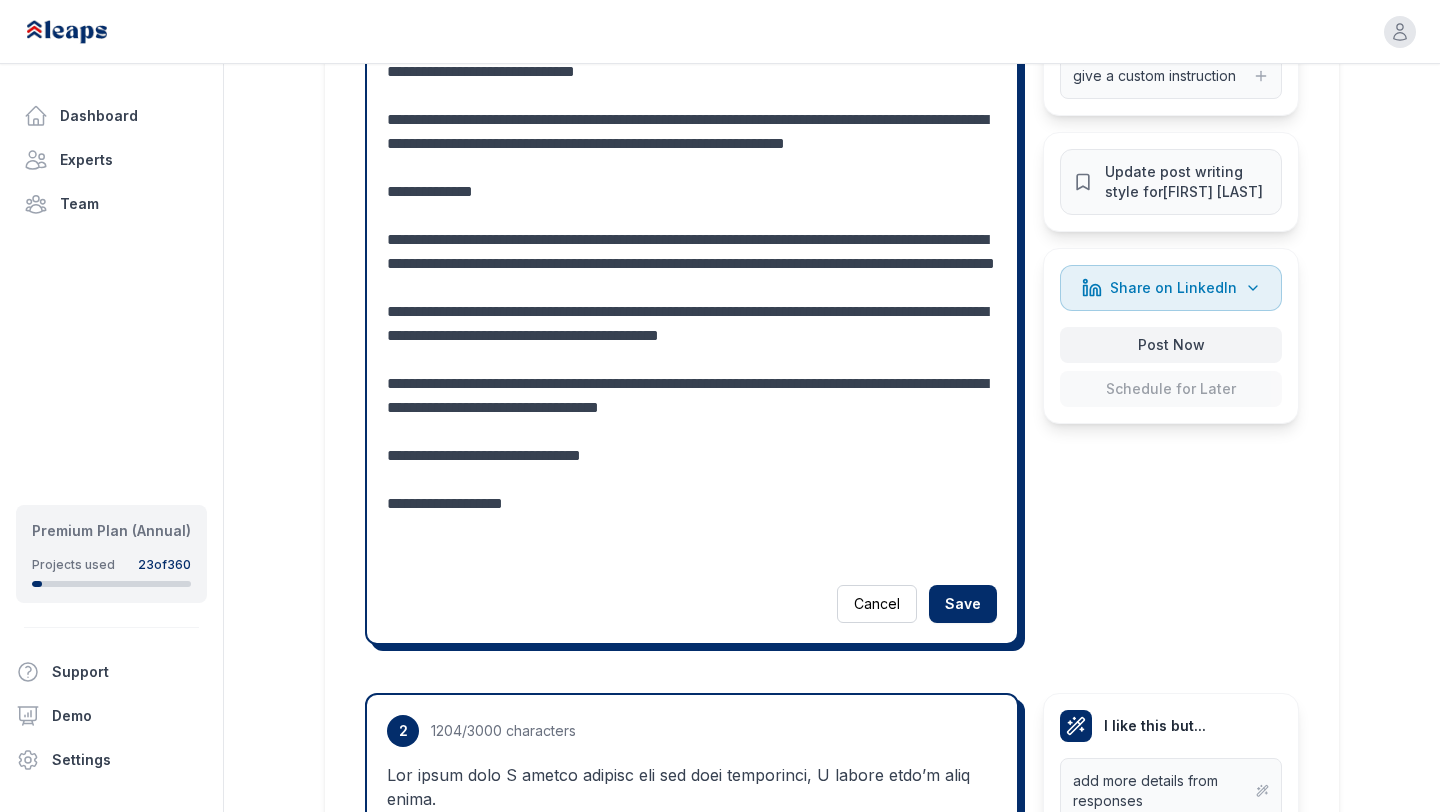 scroll, scrollTop: 888, scrollLeft: 0, axis: vertical 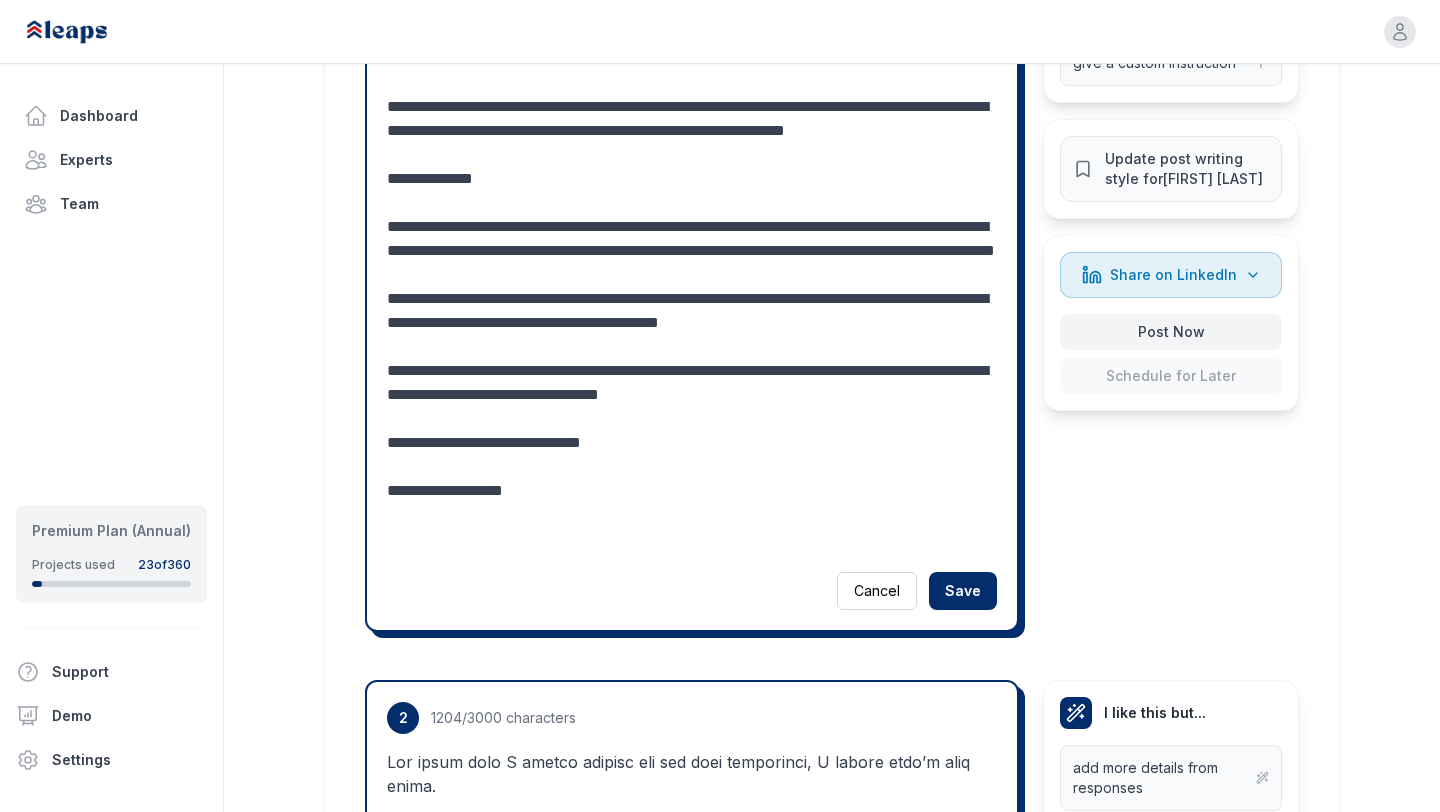 drag, startPoint x: 671, startPoint y: 345, endPoint x: 441, endPoint y: 339, distance: 230.07825 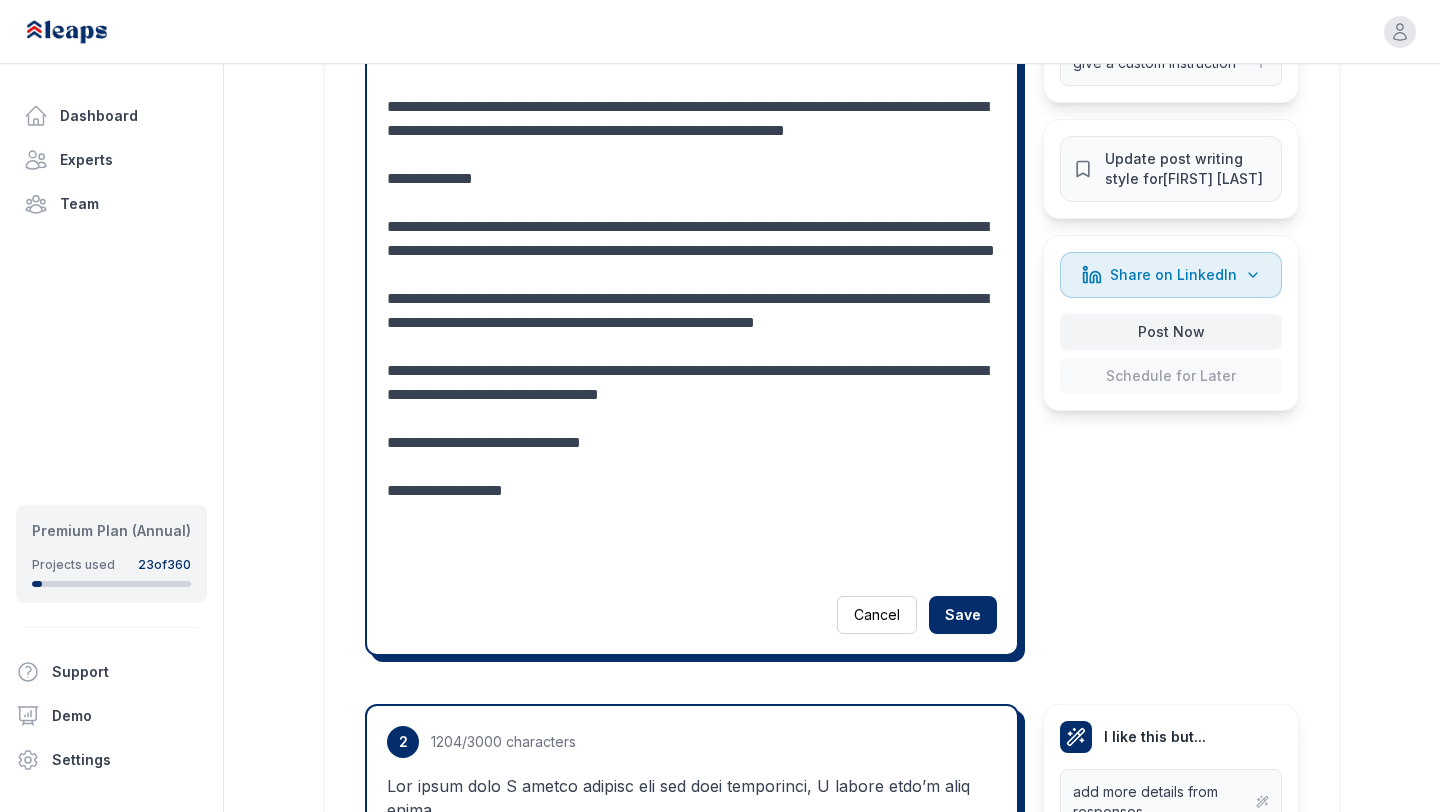 click at bounding box center [692, 179] 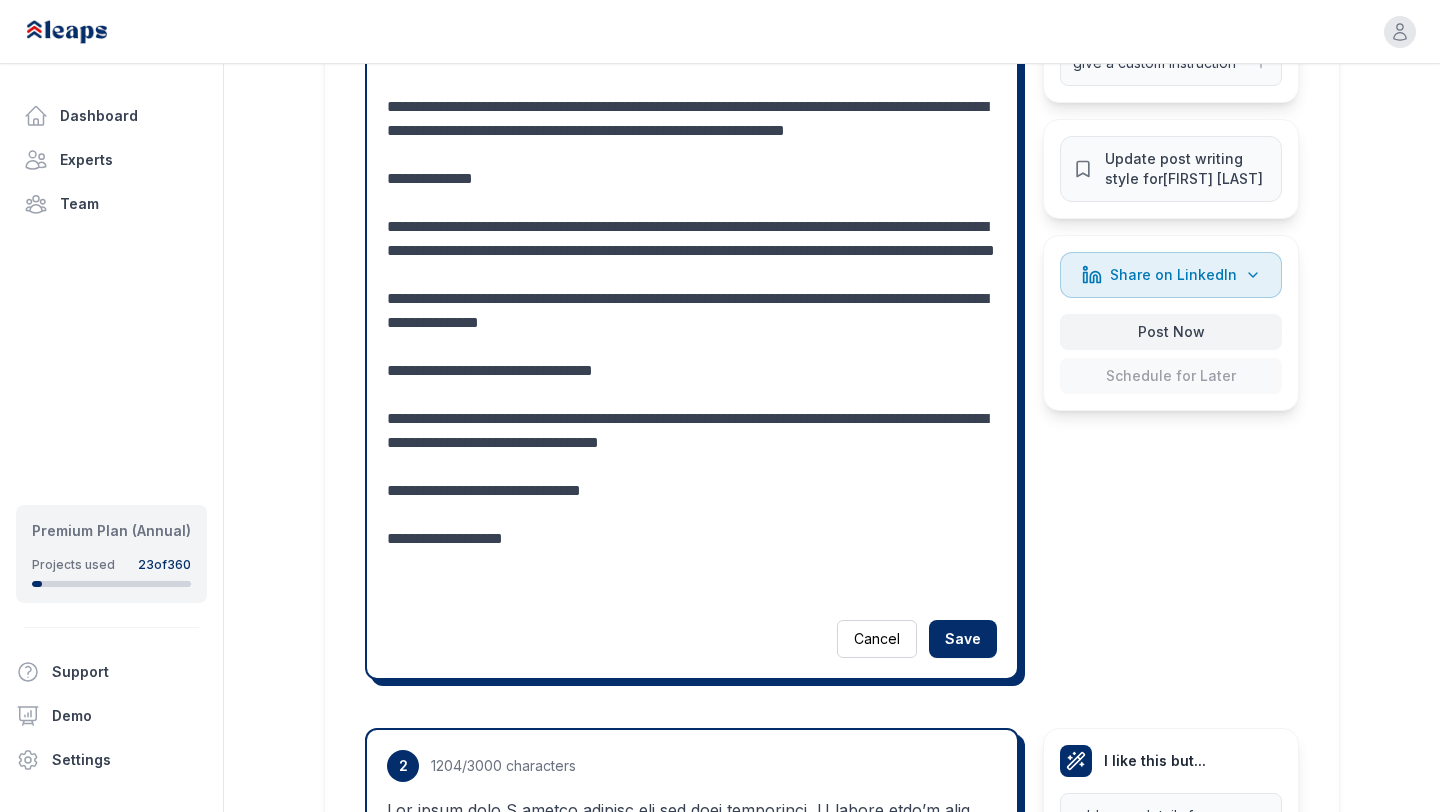 click at bounding box center [692, 191] 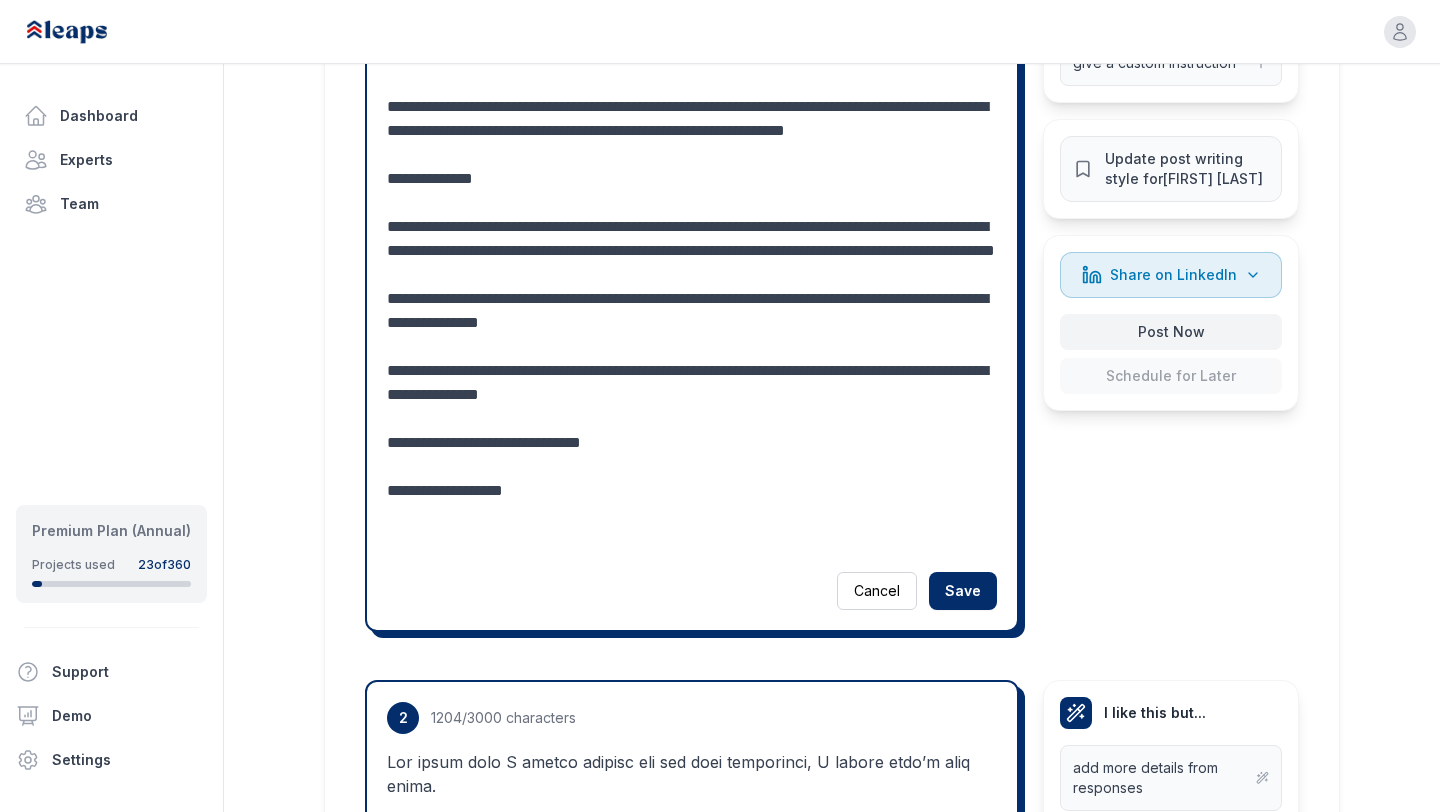 click at bounding box center [692, 167] 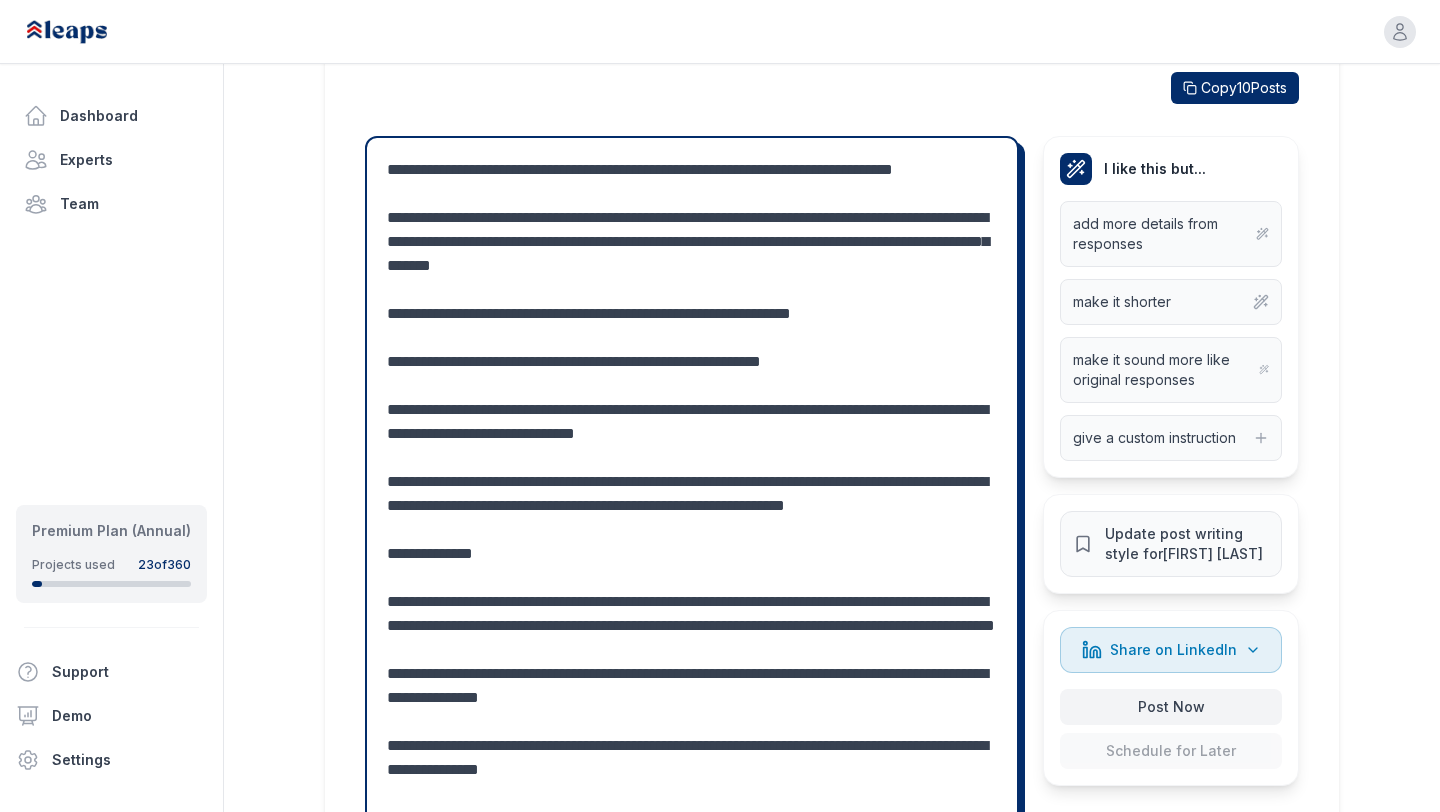 scroll, scrollTop: 509, scrollLeft: 0, axis: vertical 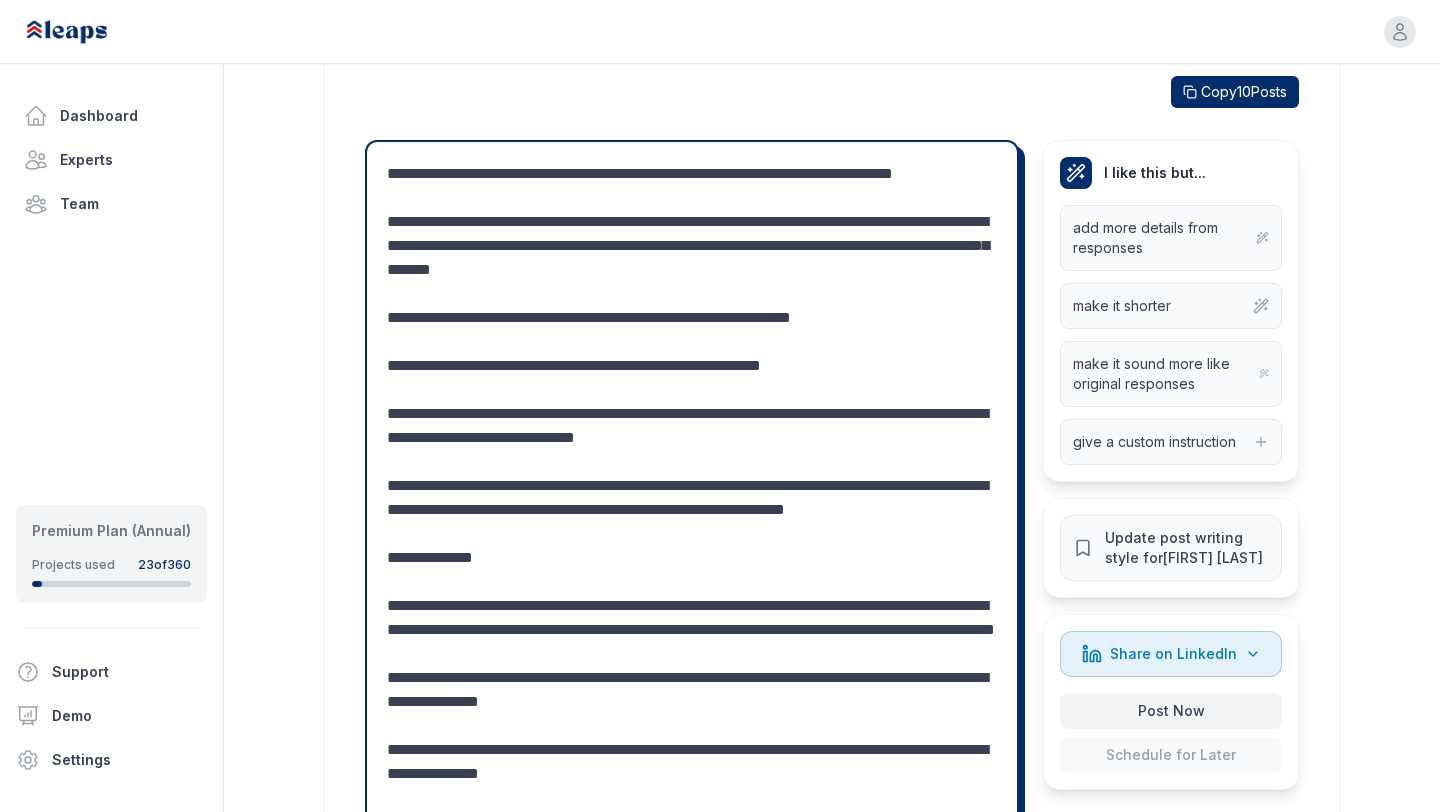 click at bounding box center (692, 522) 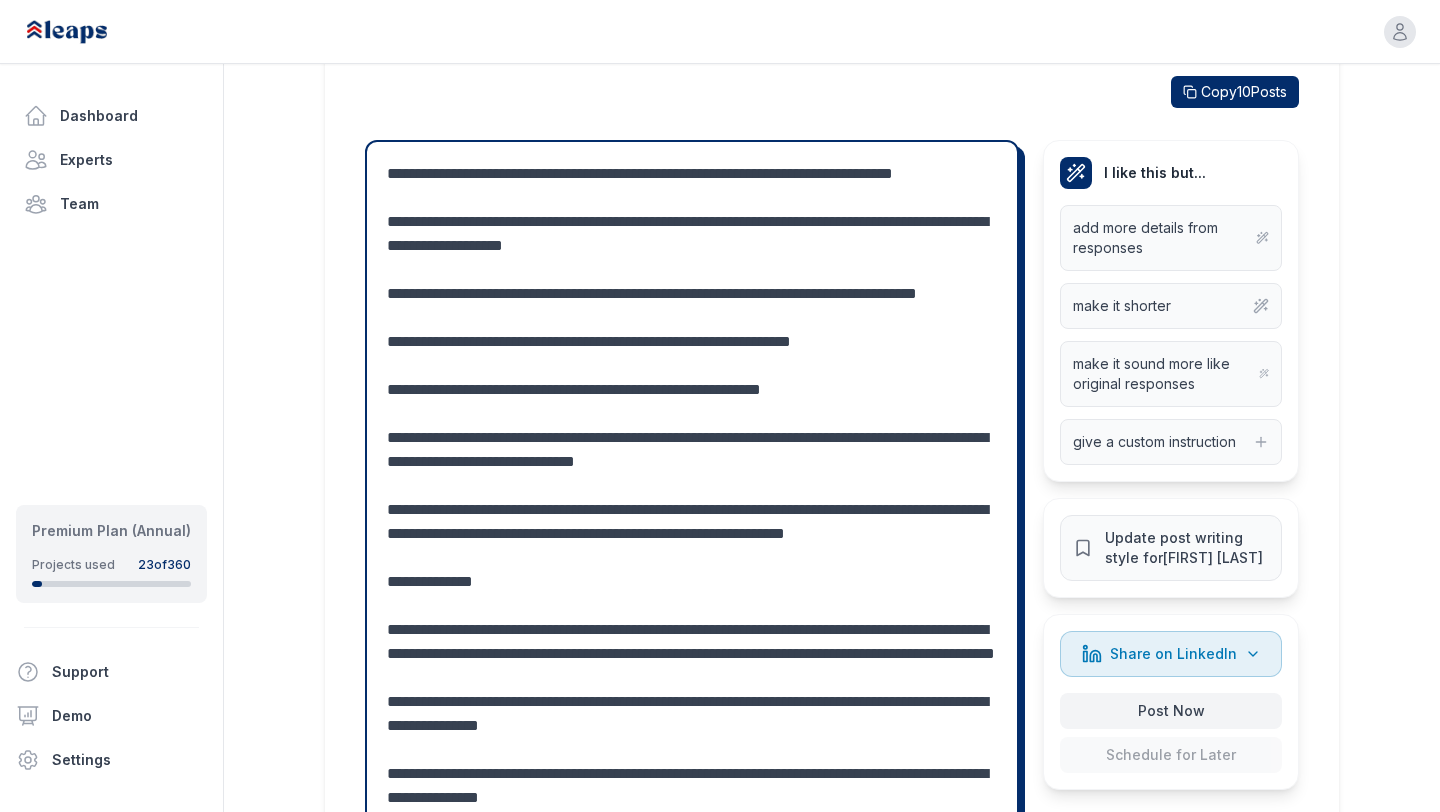 click at bounding box center (692, 546) 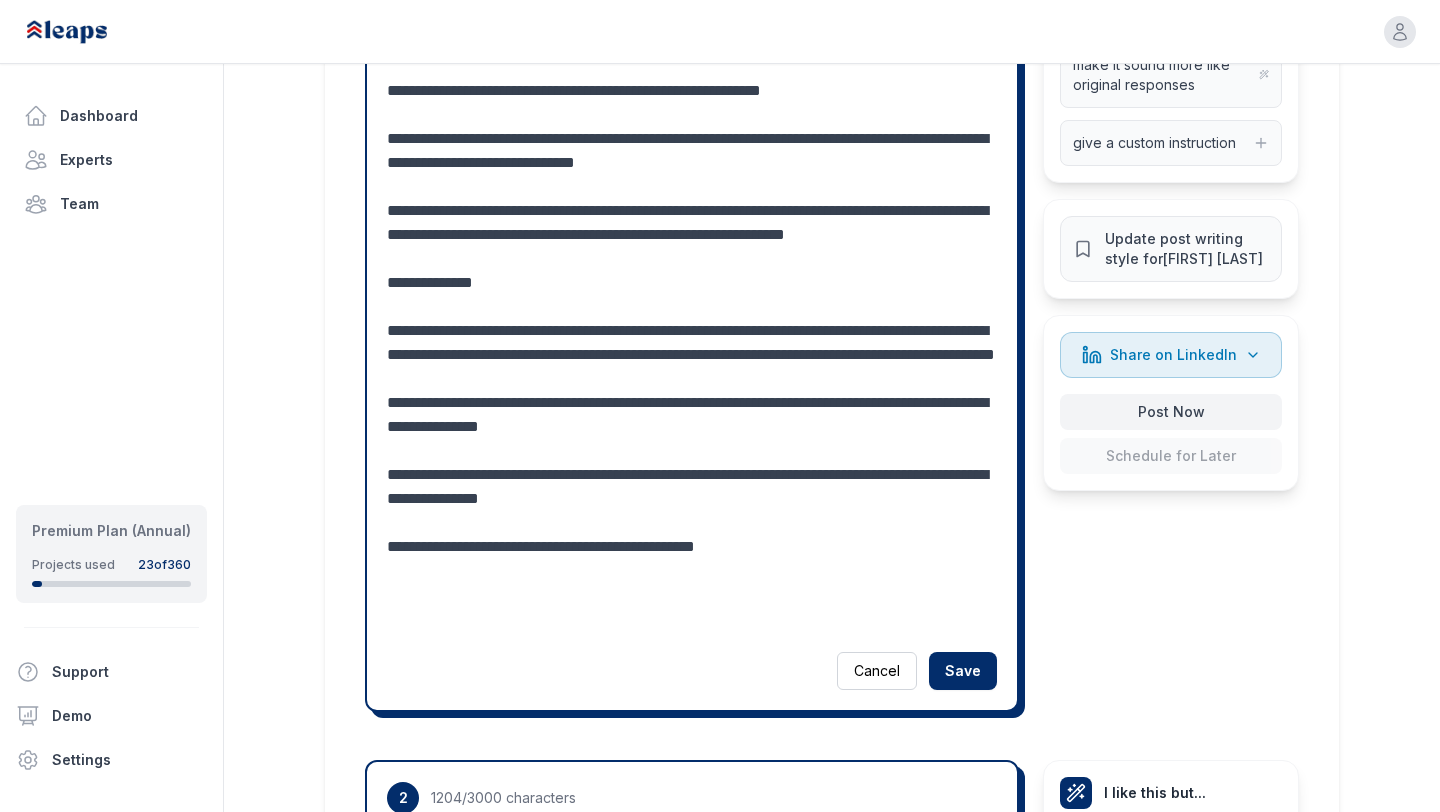 scroll, scrollTop: 837, scrollLeft: 0, axis: vertical 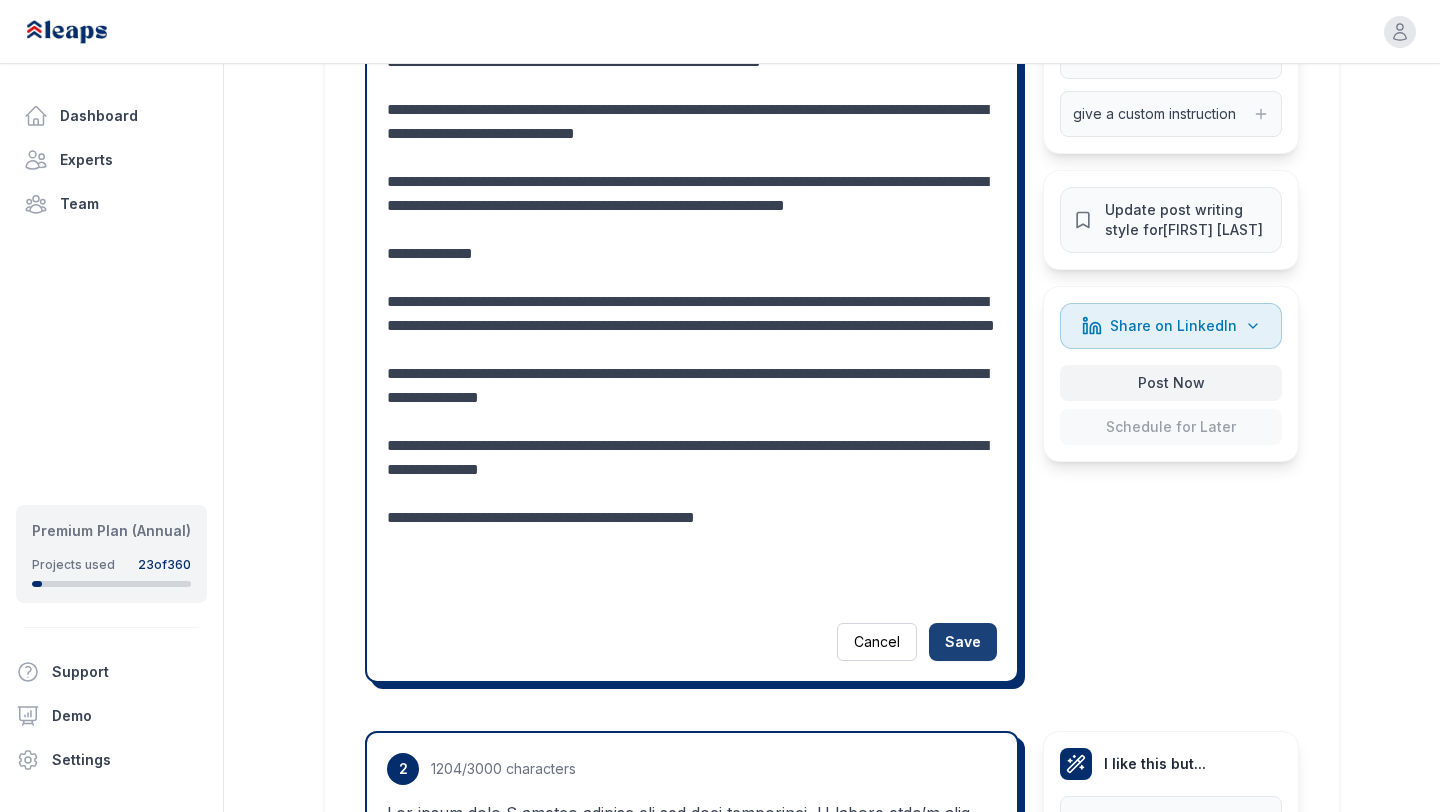 type on "**********" 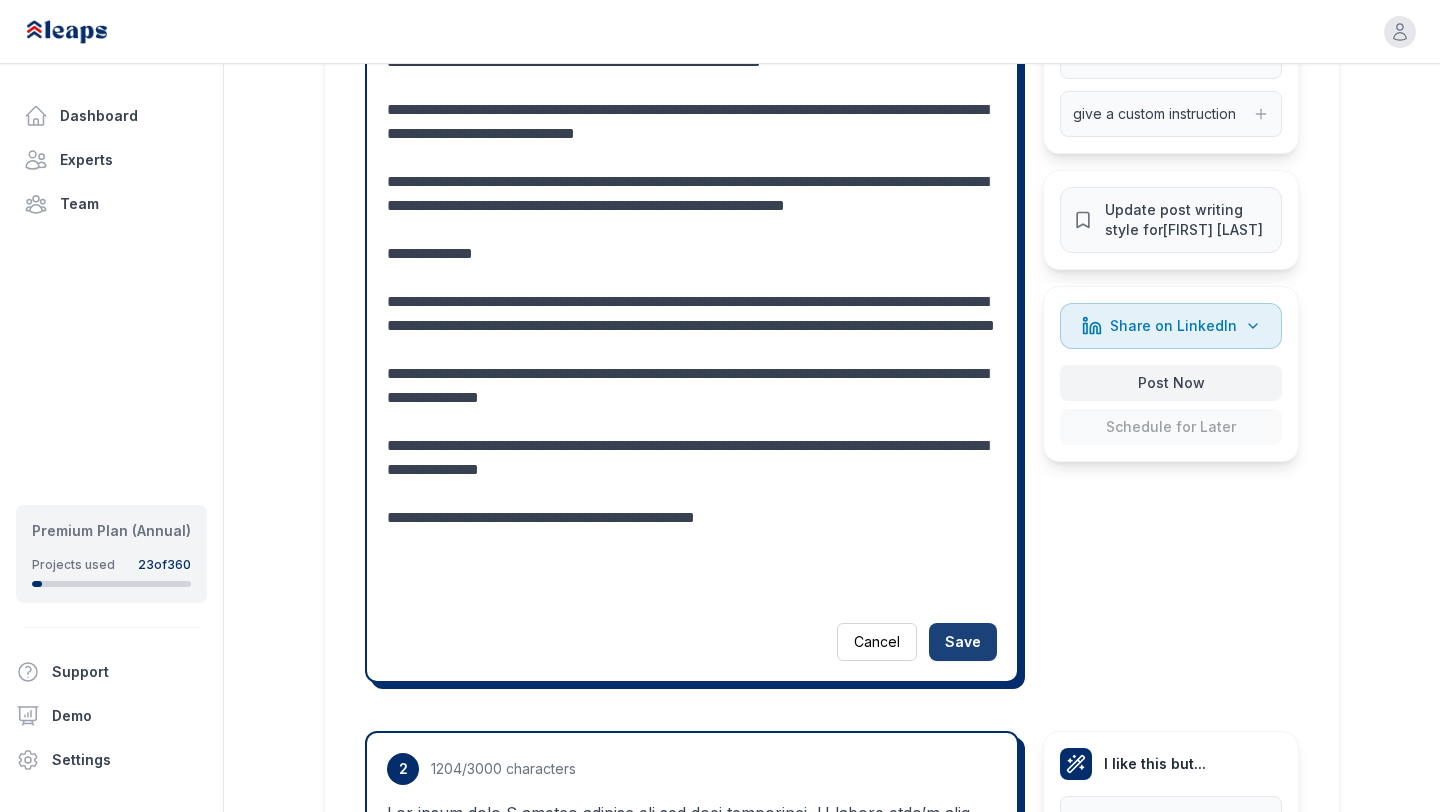 click on "Save" at bounding box center (963, 642) 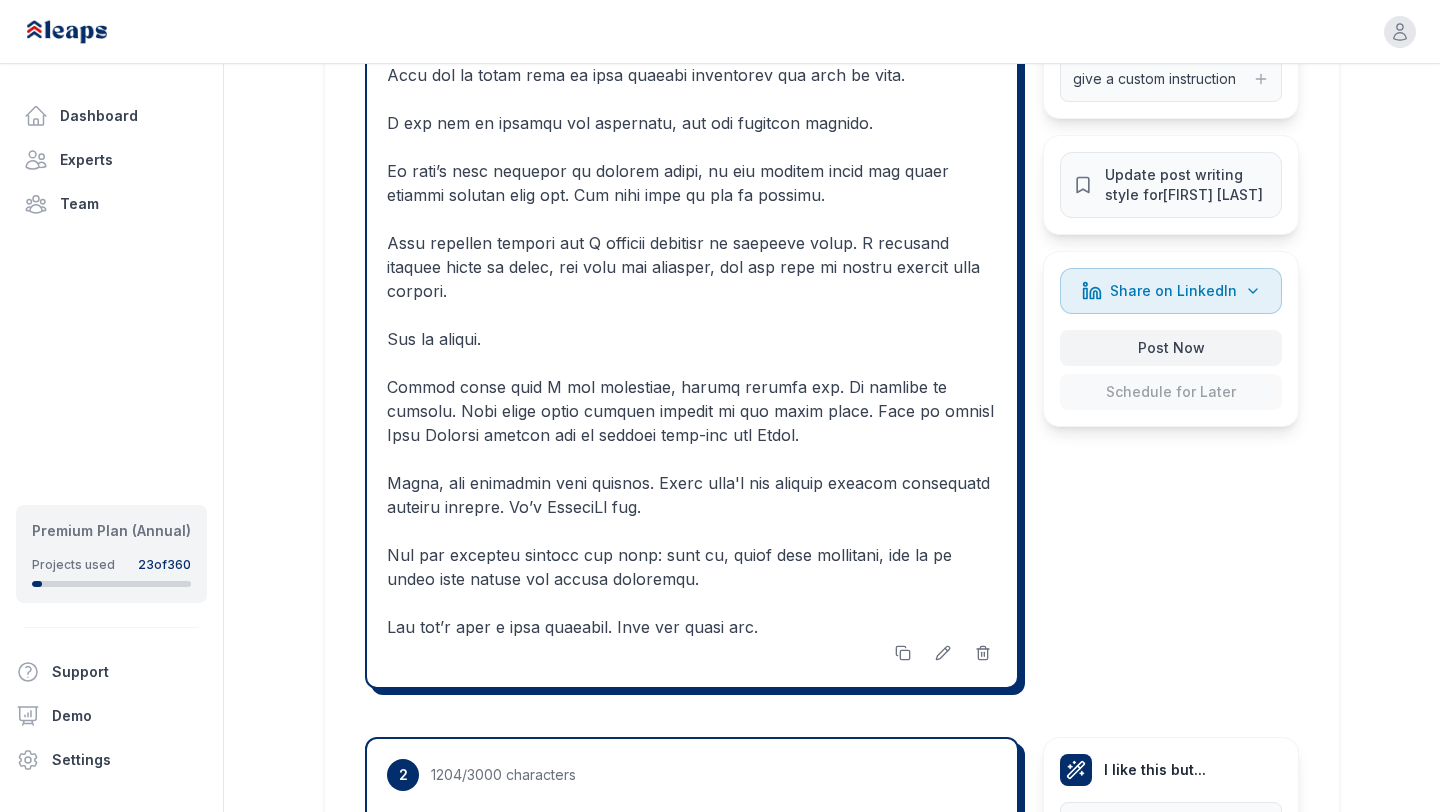 scroll, scrollTop: 1113, scrollLeft: 0, axis: vertical 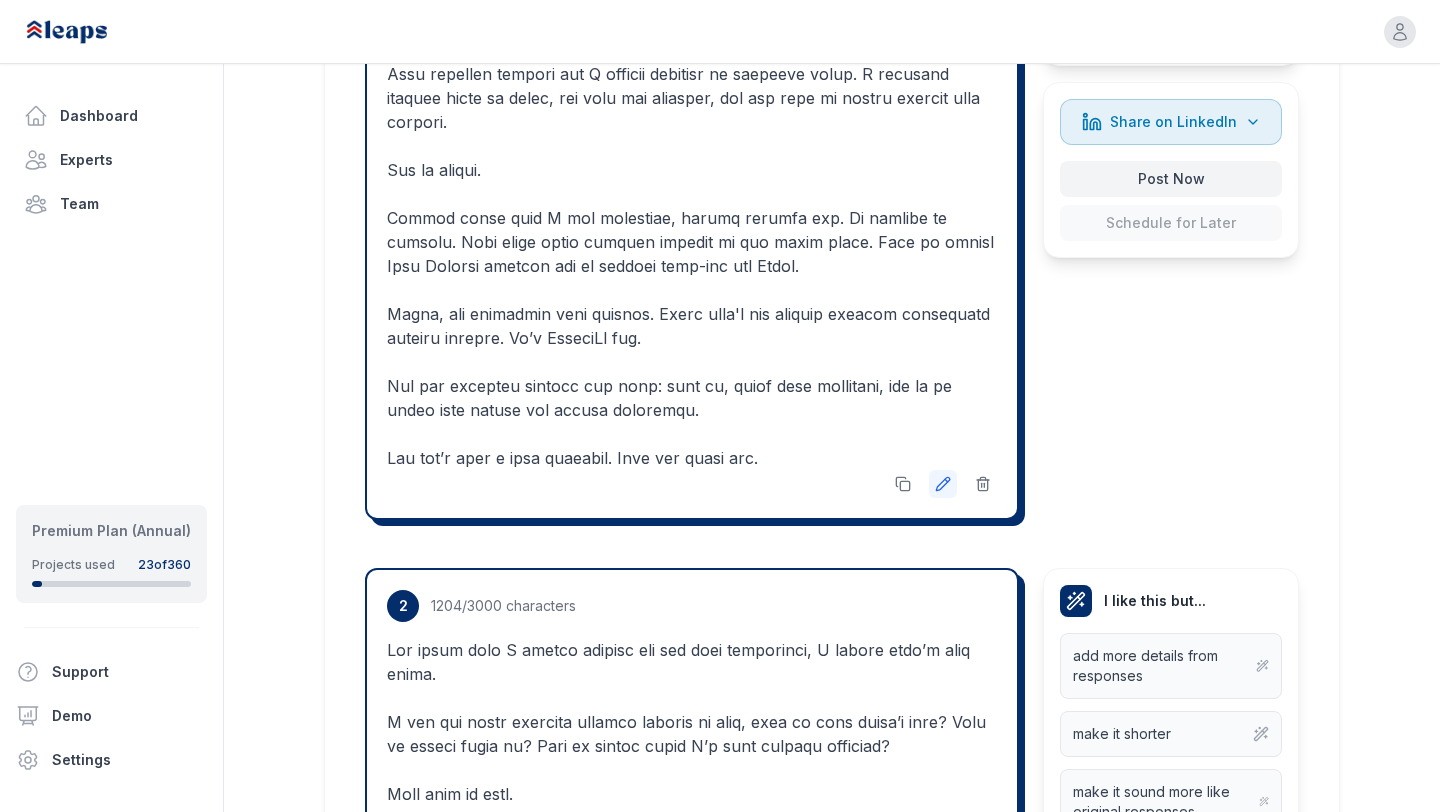 click 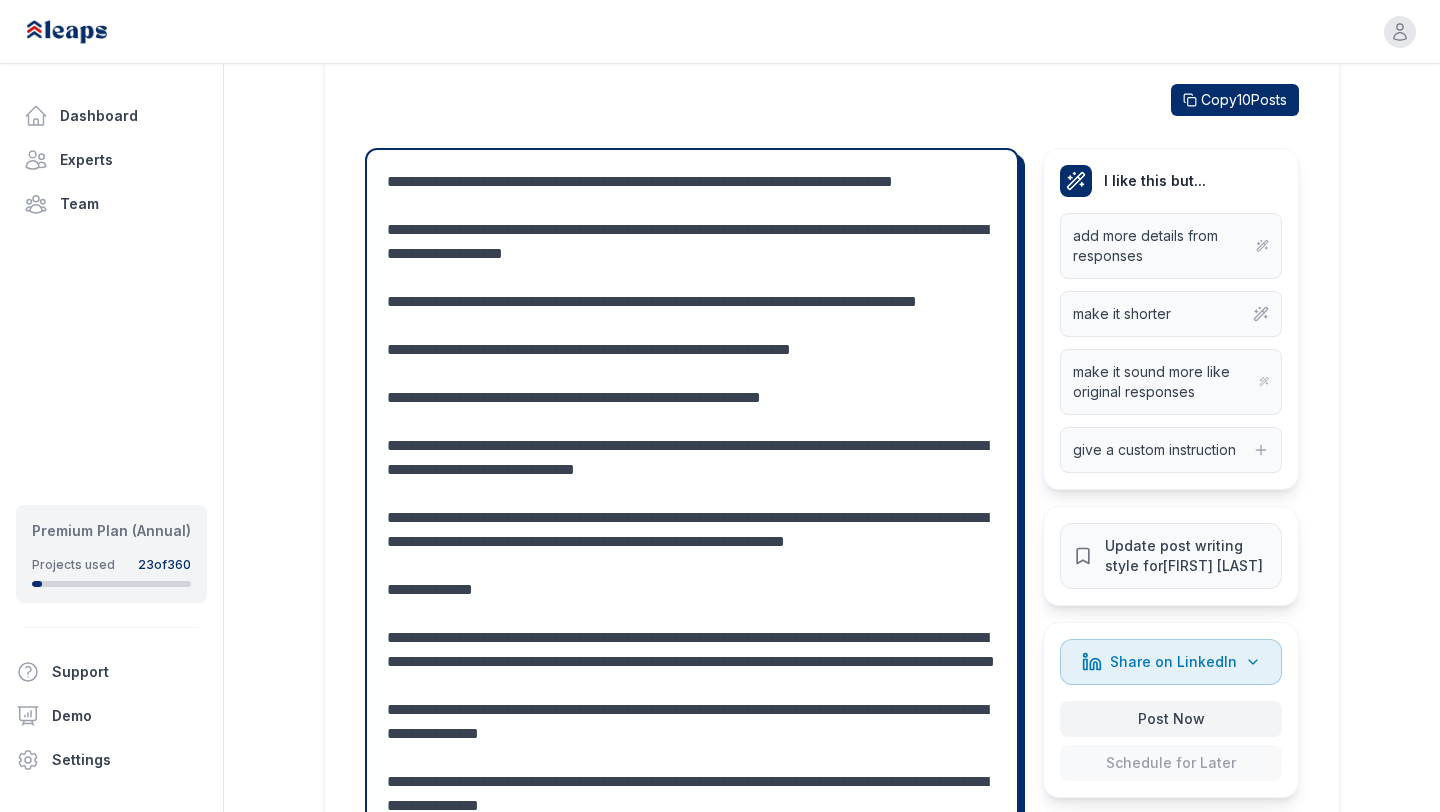 scroll, scrollTop: 557, scrollLeft: 0, axis: vertical 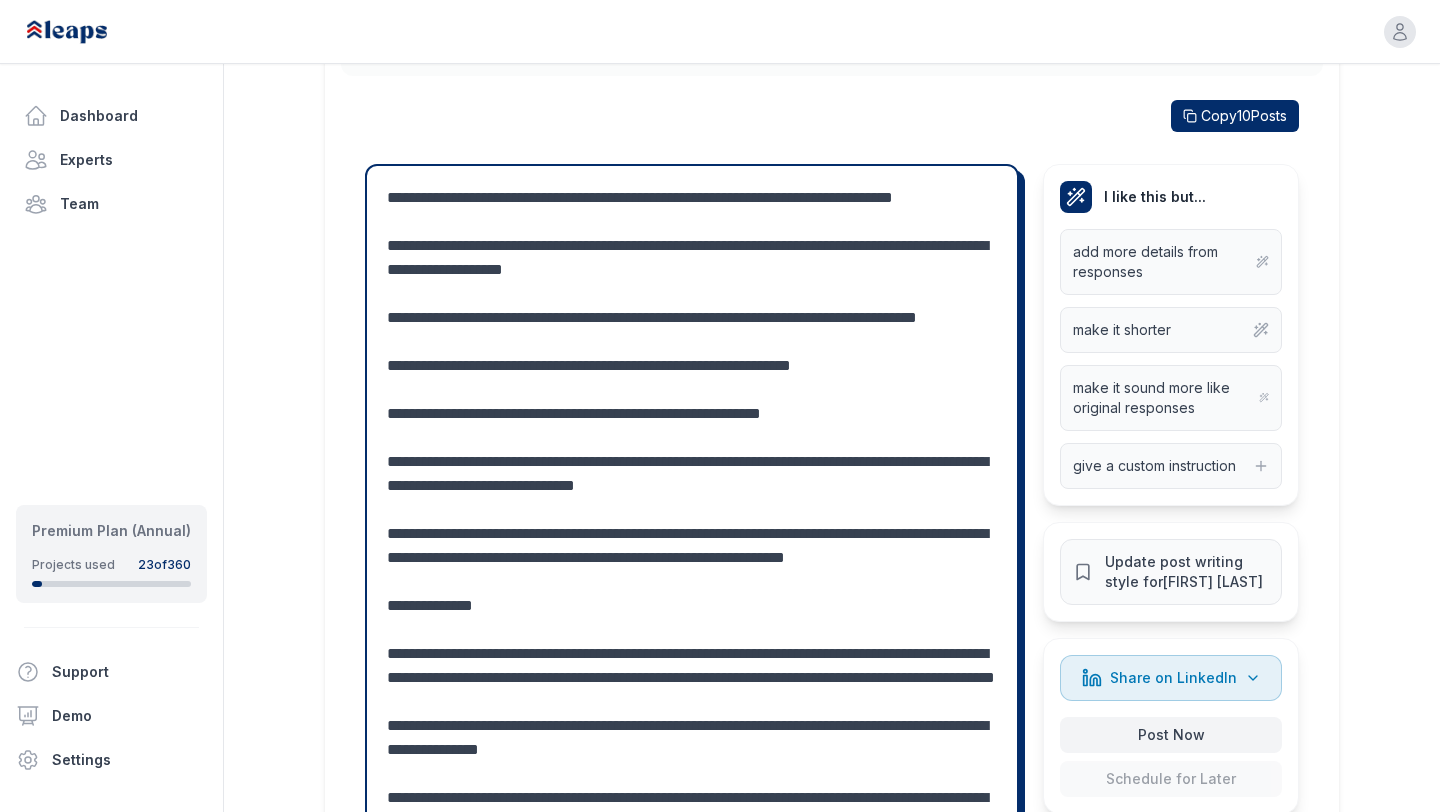 click at bounding box center (692, 570) 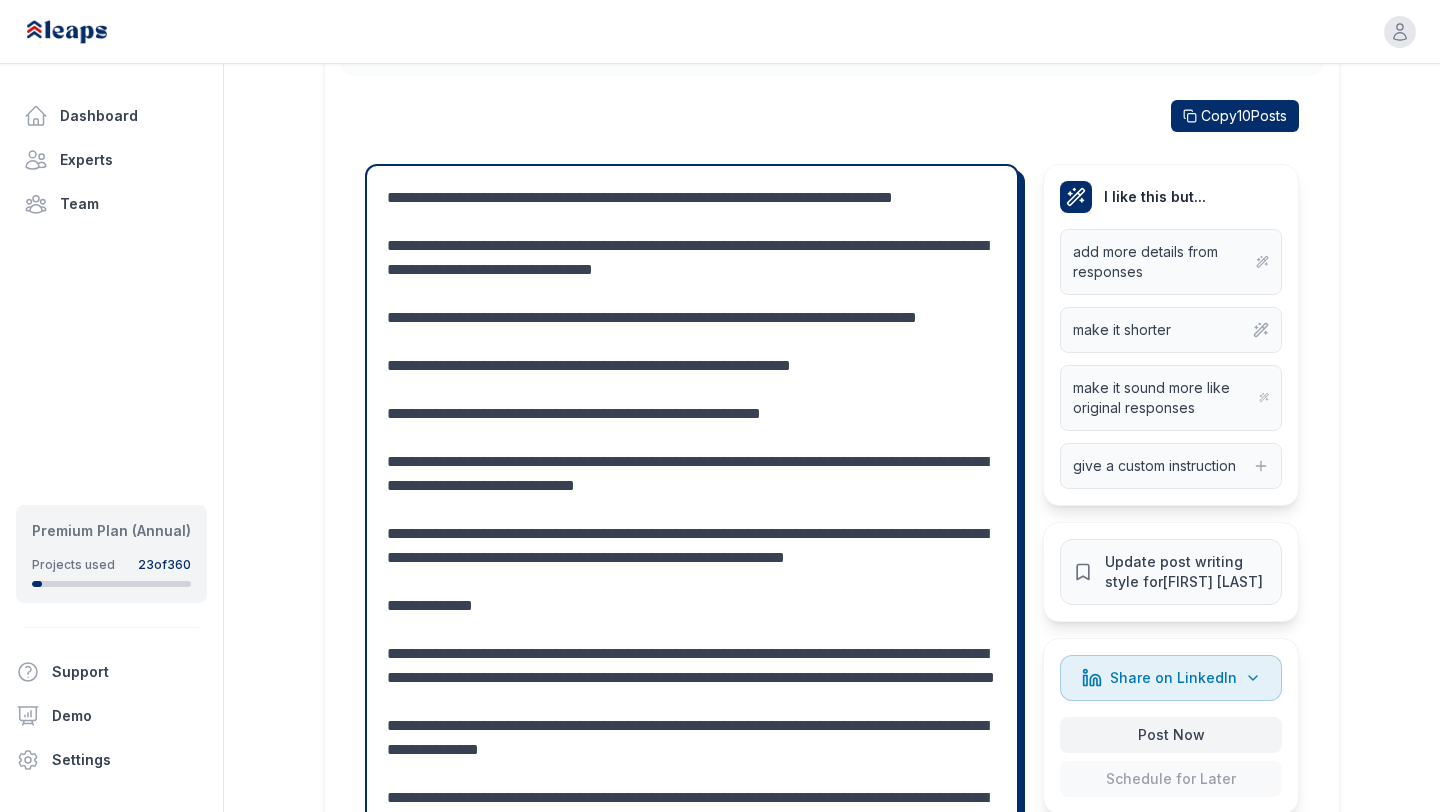 click at bounding box center [692, 570] 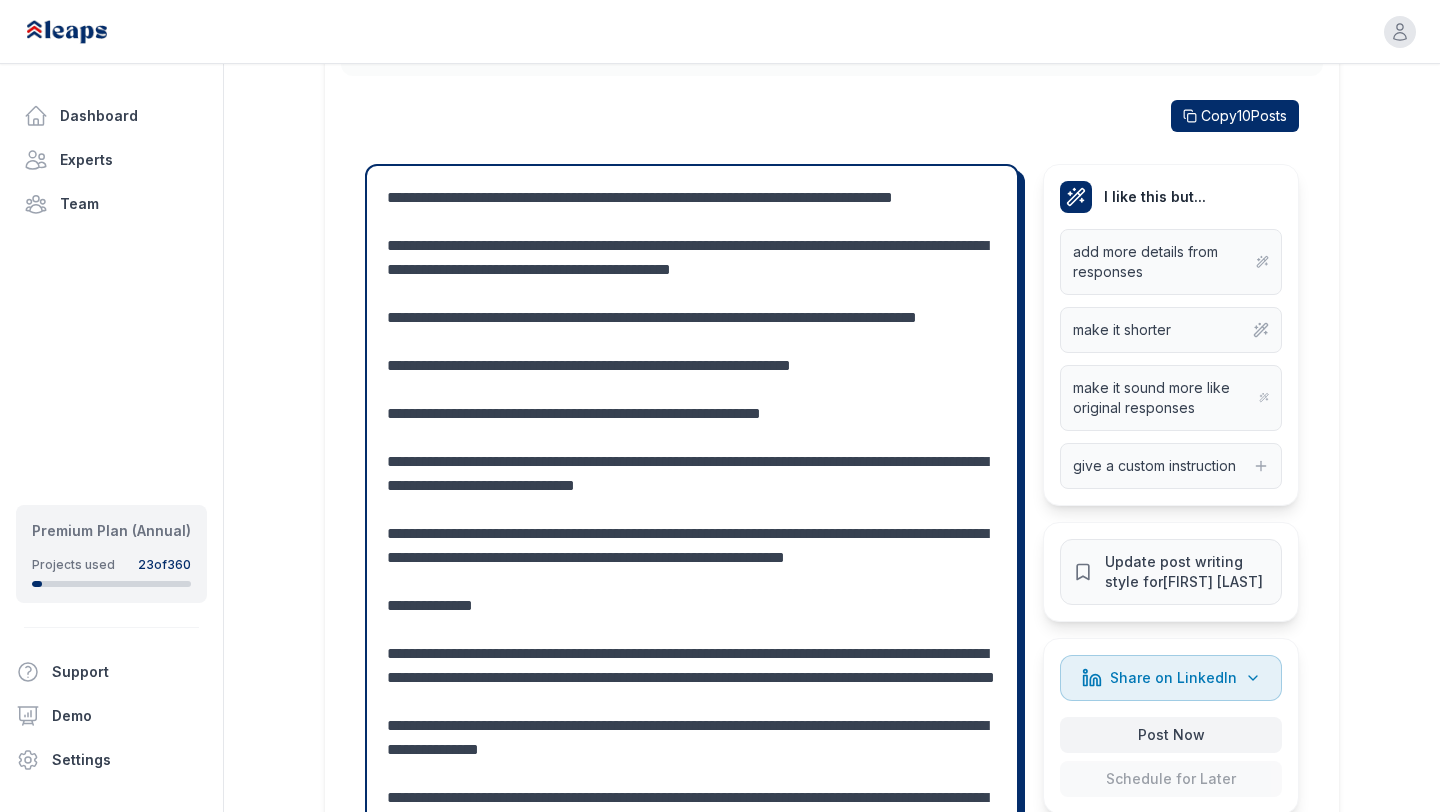 click at bounding box center [692, 570] 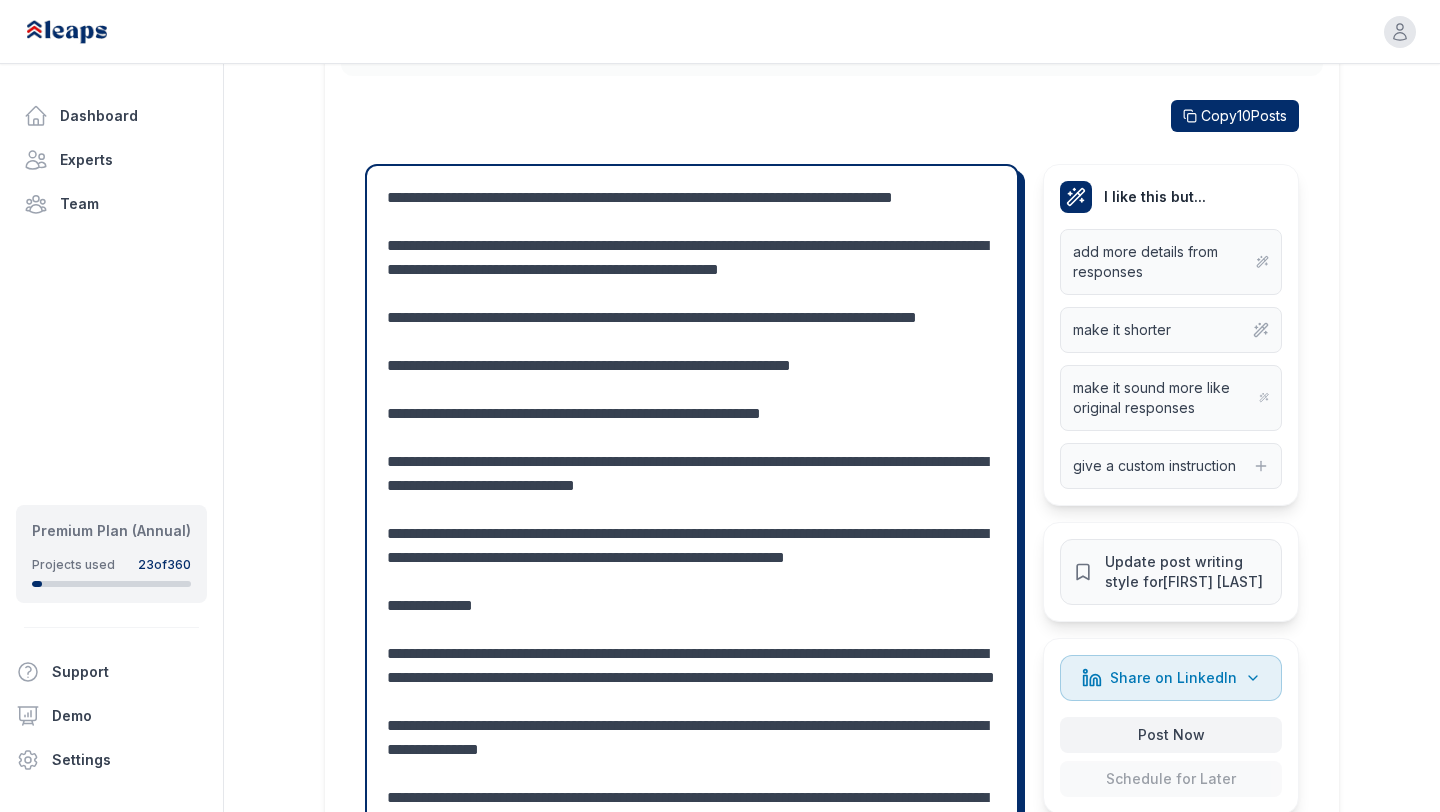 click at bounding box center (692, 570) 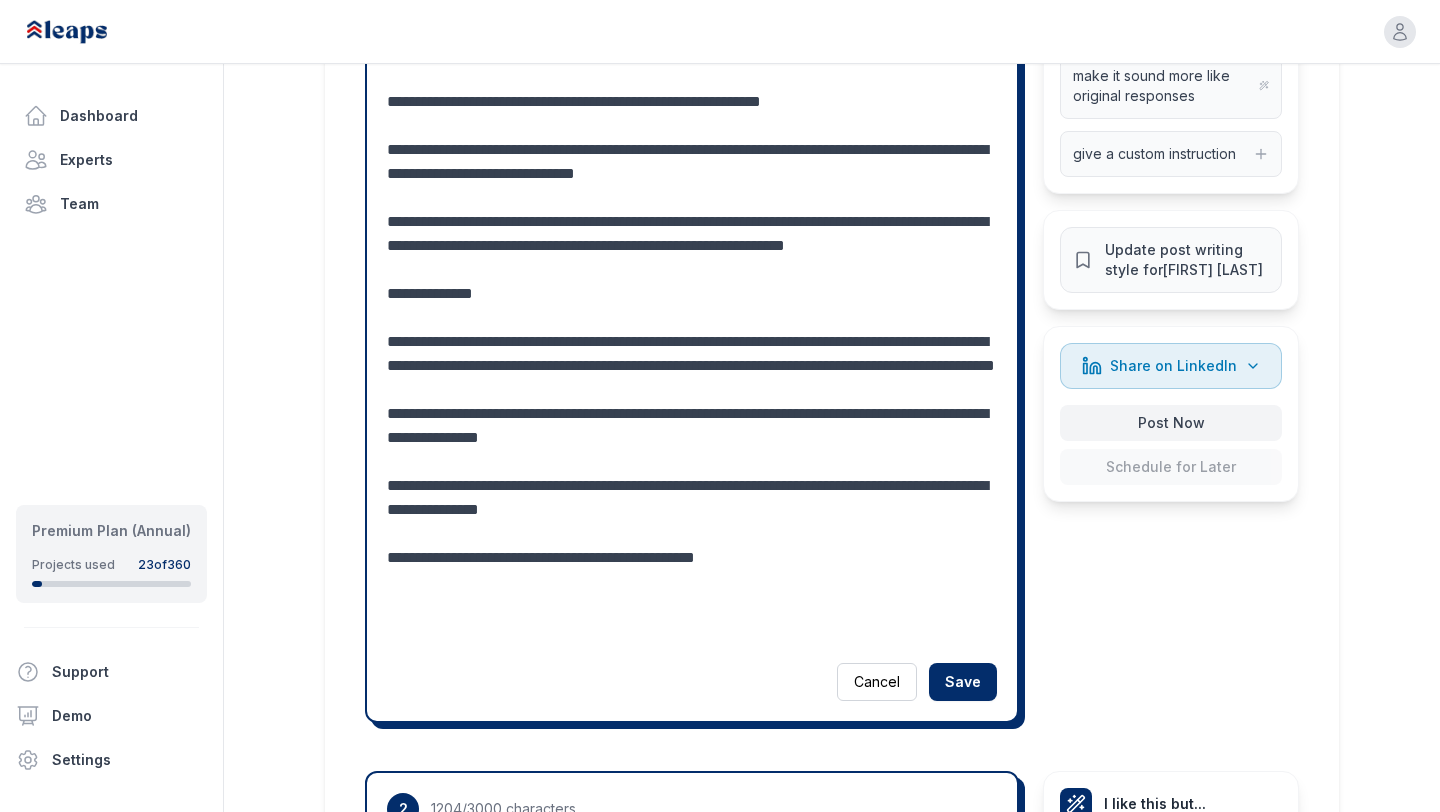 scroll, scrollTop: 968, scrollLeft: 0, axis: vertical 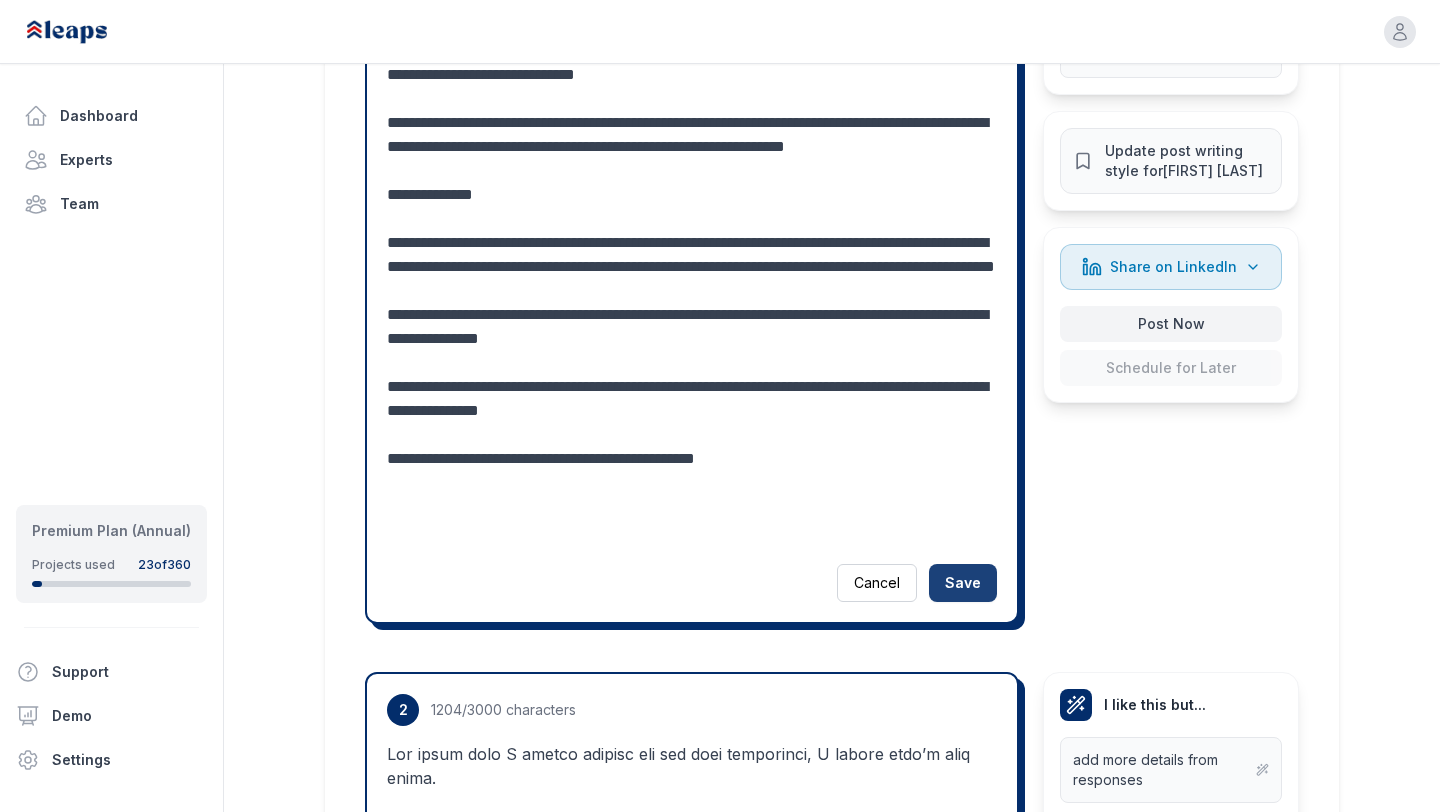 type on "**********" 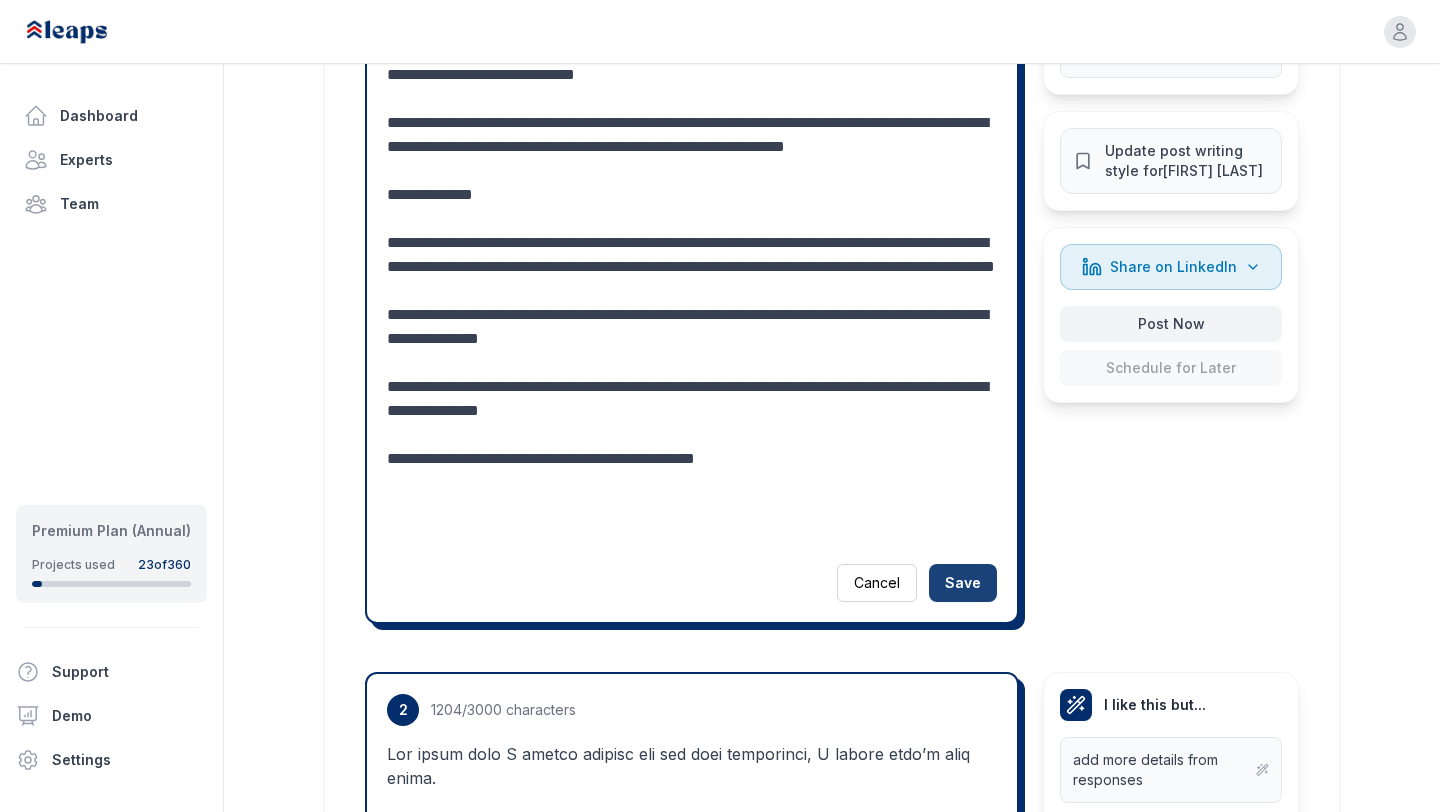 click on "Save" at bounding box center [963, 583] 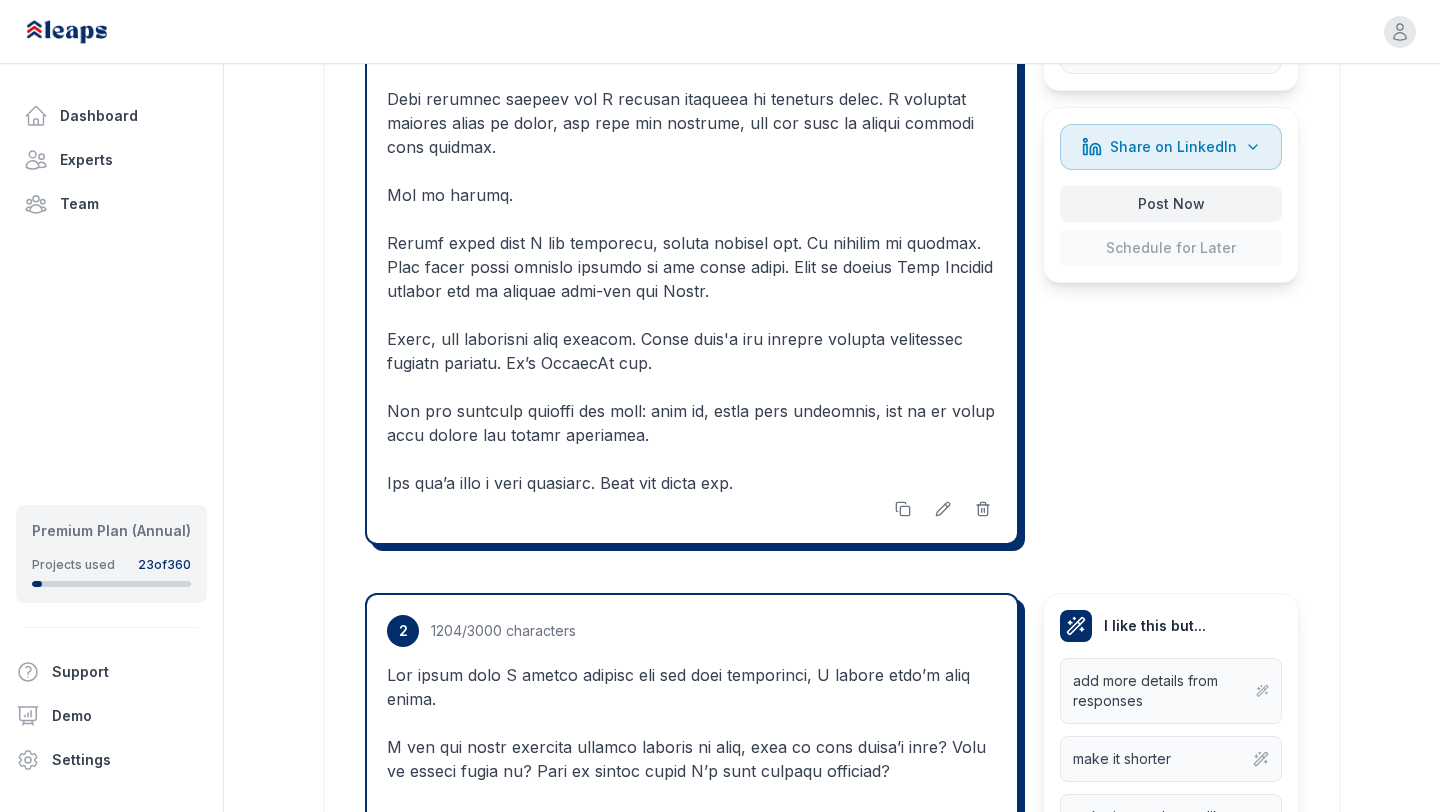 scroll, scrollTop: 1140, scrollLeft: 0, axis: vertical 